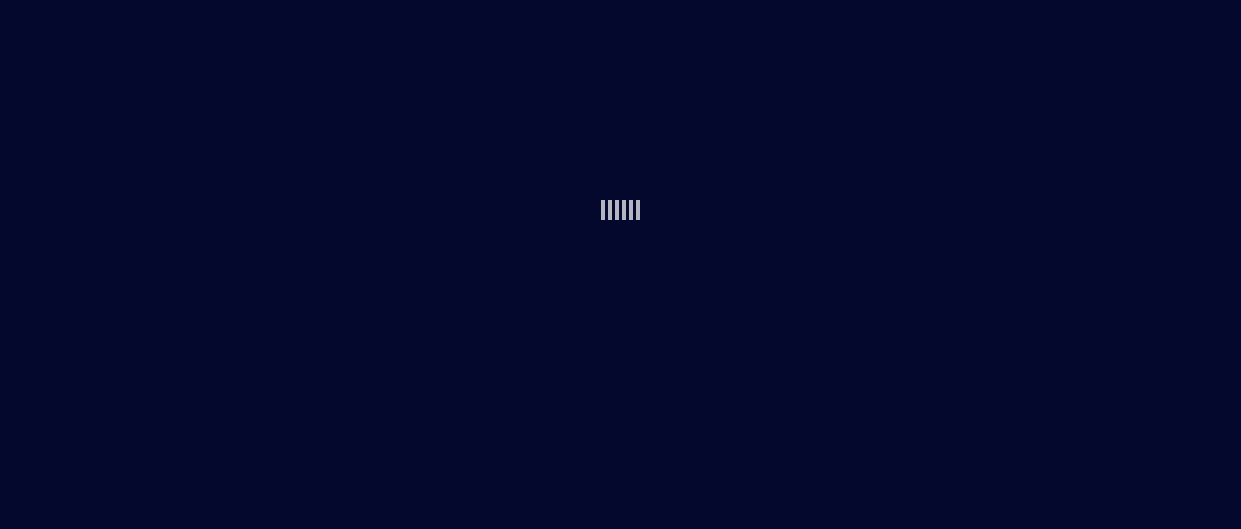 scroll, scrollTop: 0, scrollLeft: 0, axis: both 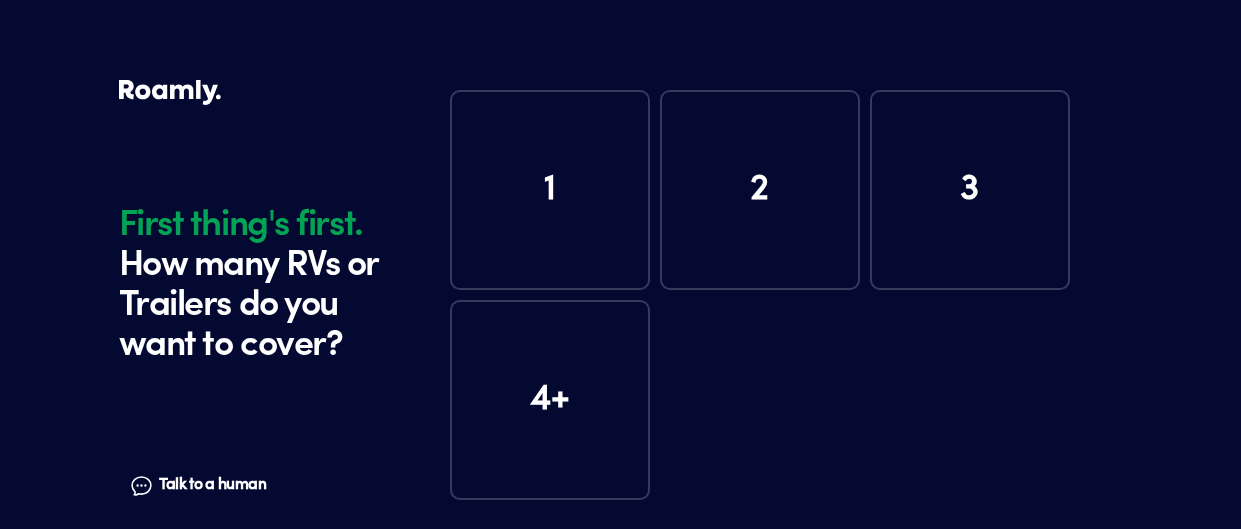 click on "1" at bounding box center [550, 190] 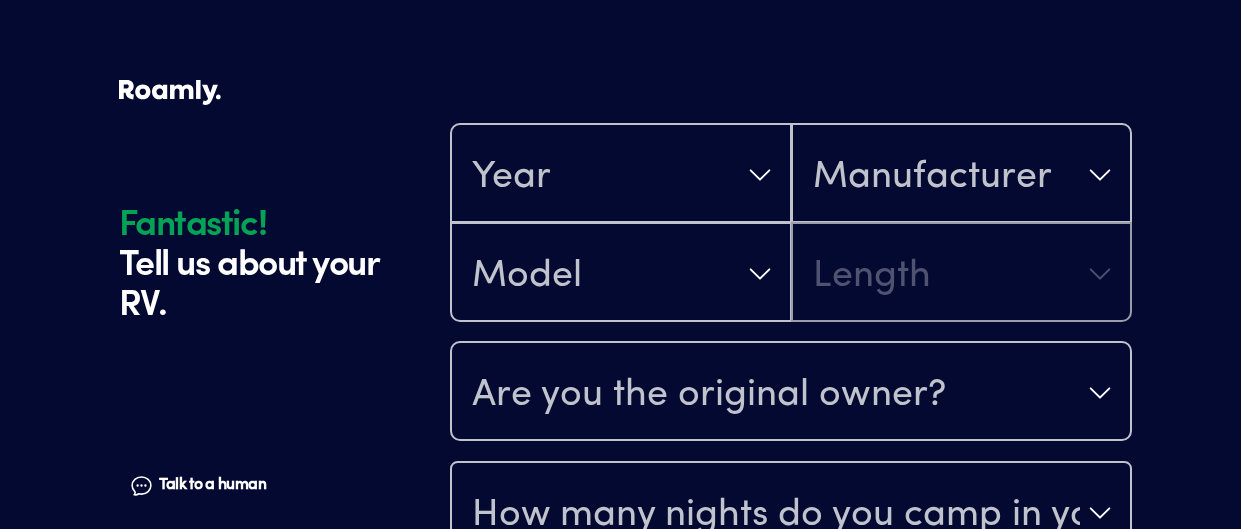 scroll, scrollTop: 612, scrollLeft: 0, axis: vertical 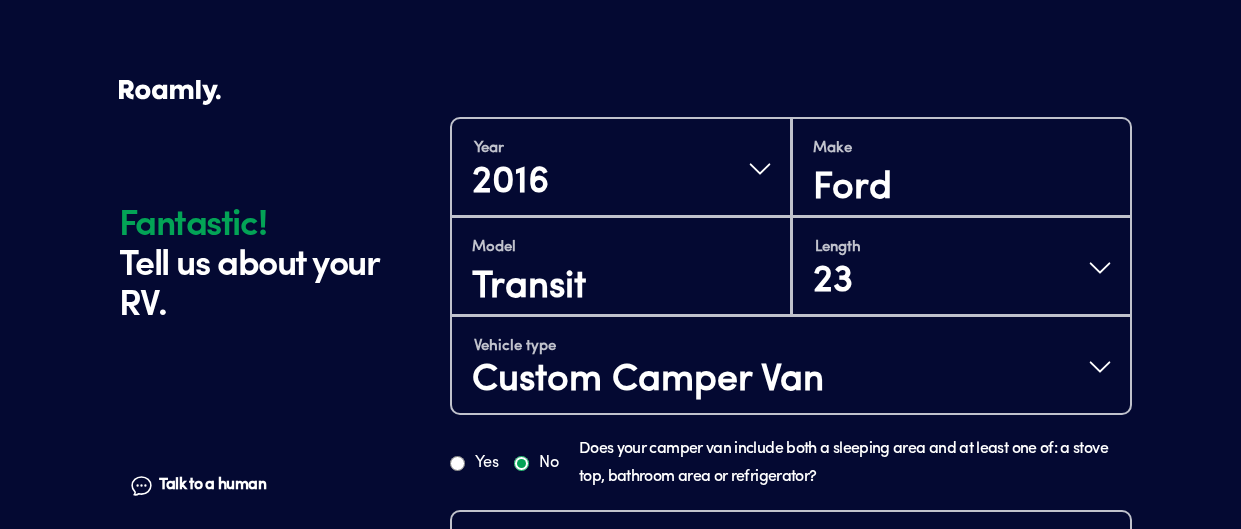 click on "Vehicle type Custom Camper Van" at bounding box center (791, 365) 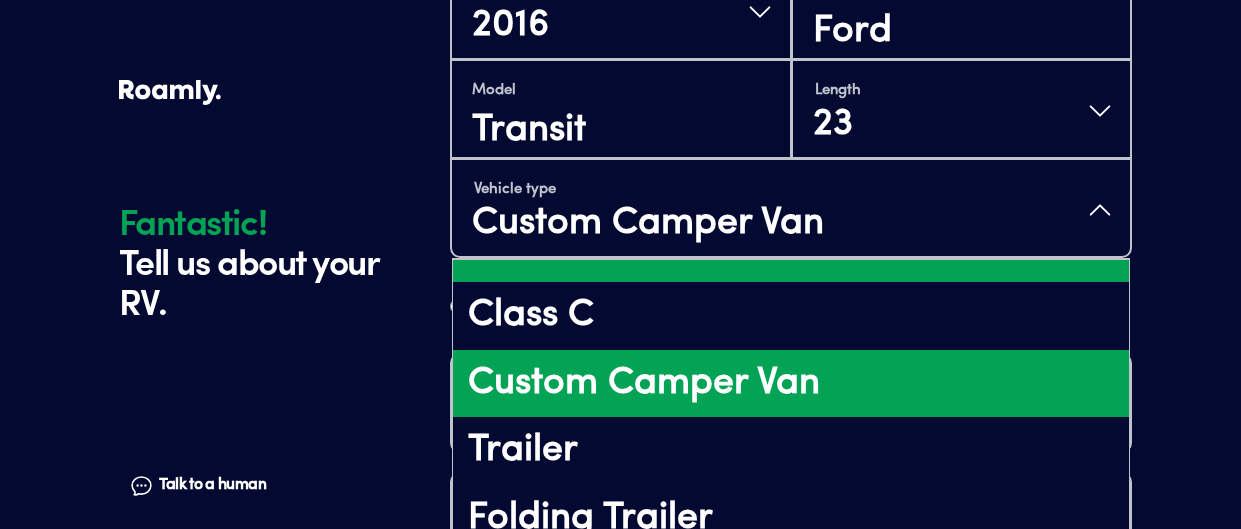 scroll, scrollTop: 168, scrollLeft: 0, axis: vertical 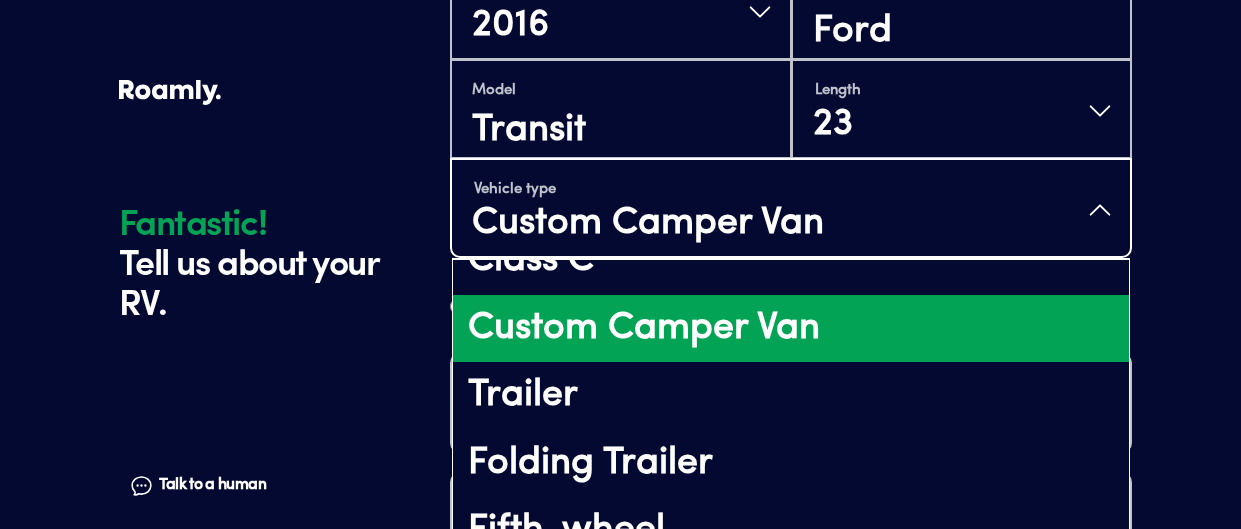 click on "Fantastic! Tell us about your RV. Talk to a human Chat 1 2 3 4+ Edit How many RVs or Trailers do you want to cover? Fantastic! Tell us about your RV. Talk to a human Chat Year [DATE] Make Ford Model Transit Length 23 Vehicle type Custom Camper Van Class A Class B Class C Custom Camper Van Trailer Folding Trailer Fifth-wheel Utility Trailer Passenger Vehicle Tow Vehicle Converted Bus/Trailer/Truck Passenger Van Truck Camper (camper only) Horse Trailer Yes No Does your camper van include both a sleeping area and at least one of: a stove top, bathroom area or refrigerator? Are you the original owner? How many nights do you camp in your RV? How do you store your RV? Yes No Does this RV have a salvage title? Please fill out all fields" at bounding box center (621, 116) 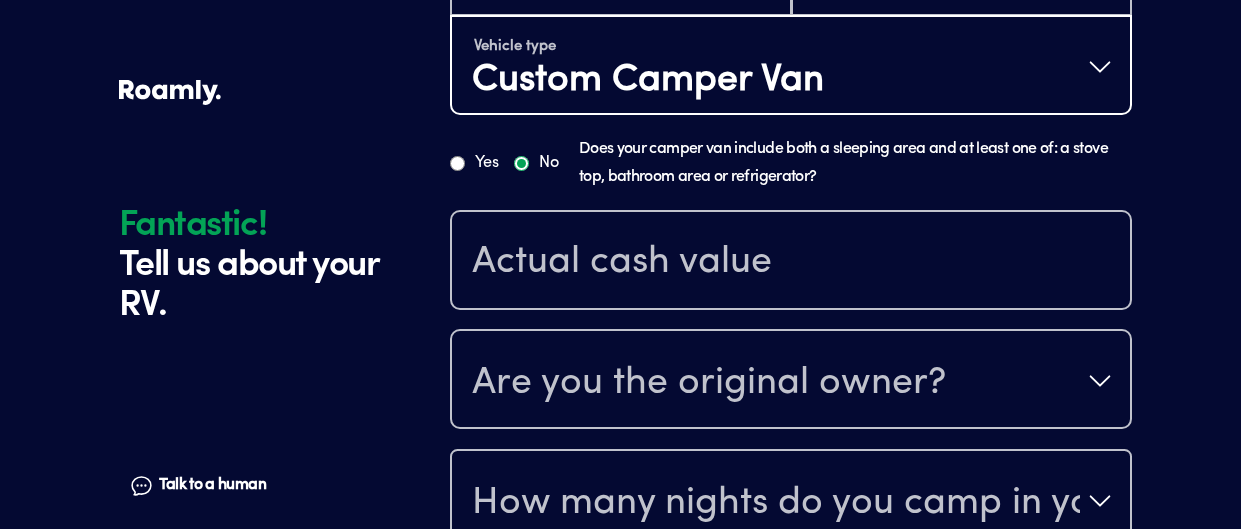 scroll, scrollTop: 911, scrollLeft: 0, axis: vertical 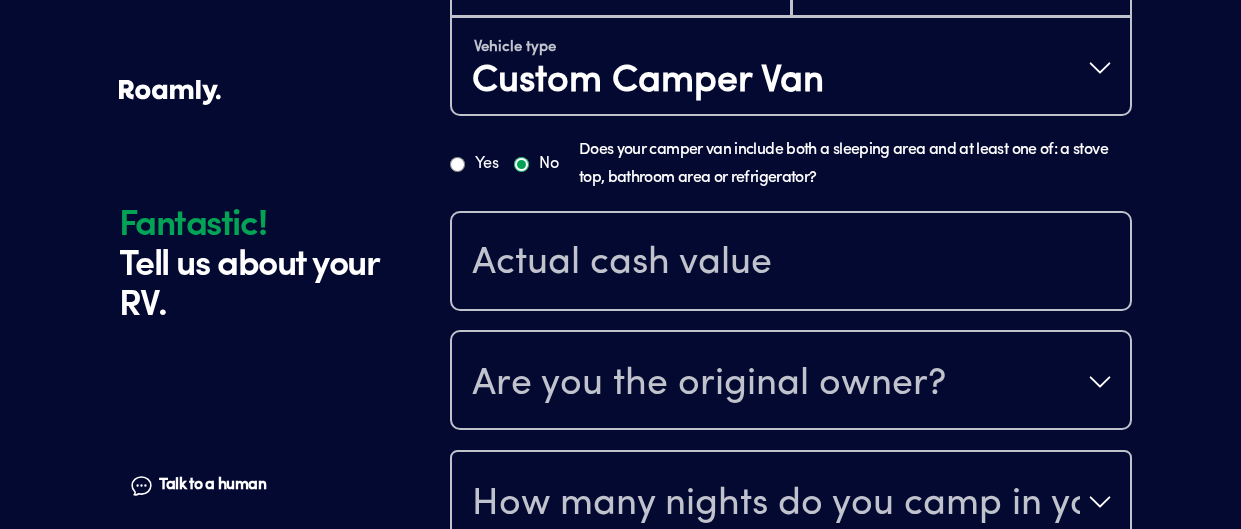 click on "Custom Camper Van" at bounding box center [648, 82] 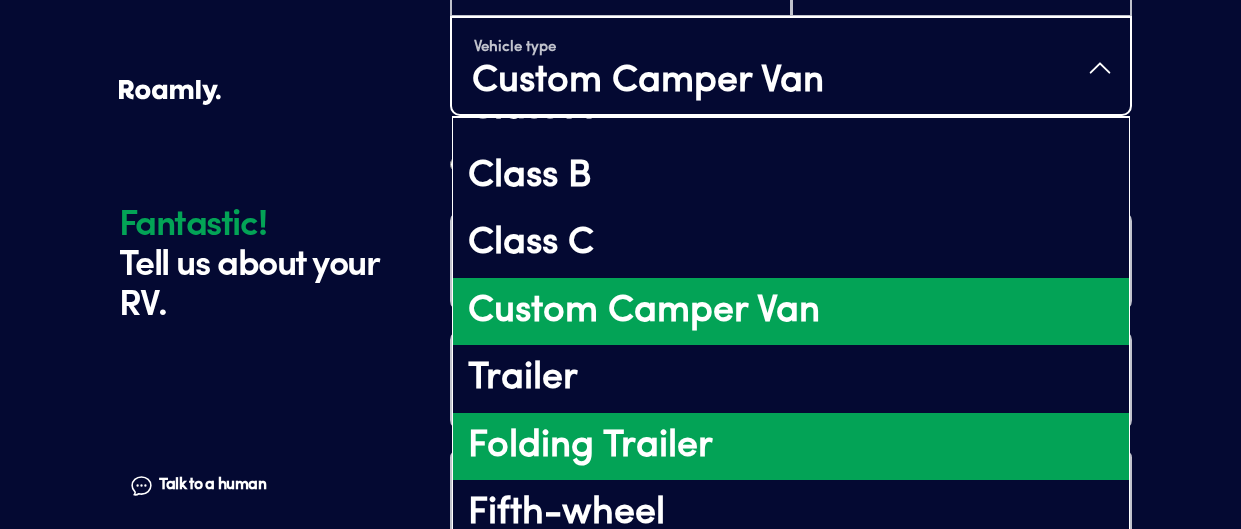 scroll, scrollTop: 0, scrollLeft: 0, axis: both 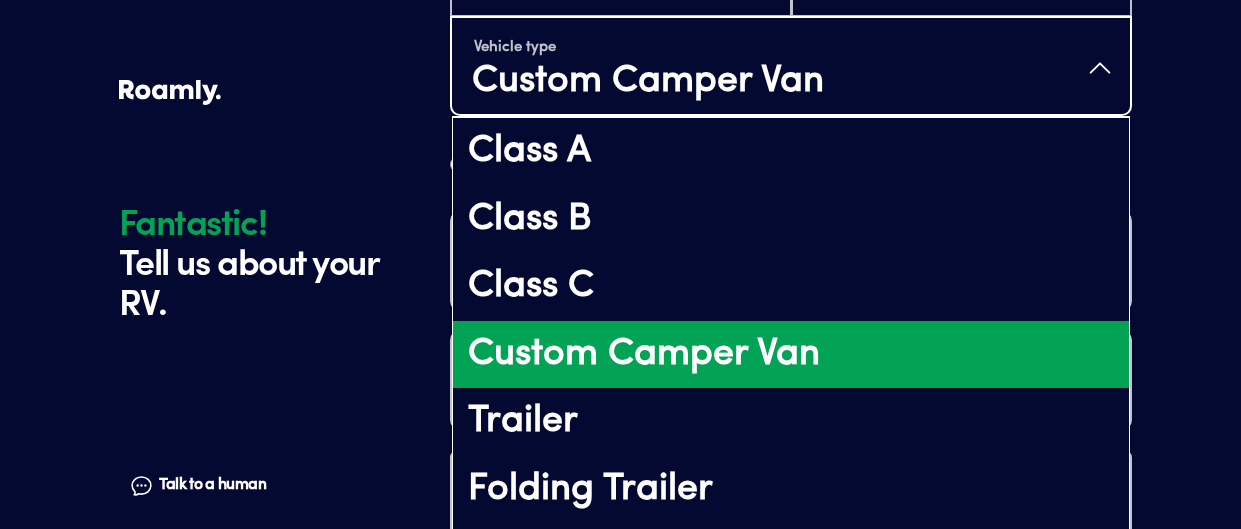 click on "Custom Camper Van" at bounding box center (791, 355) 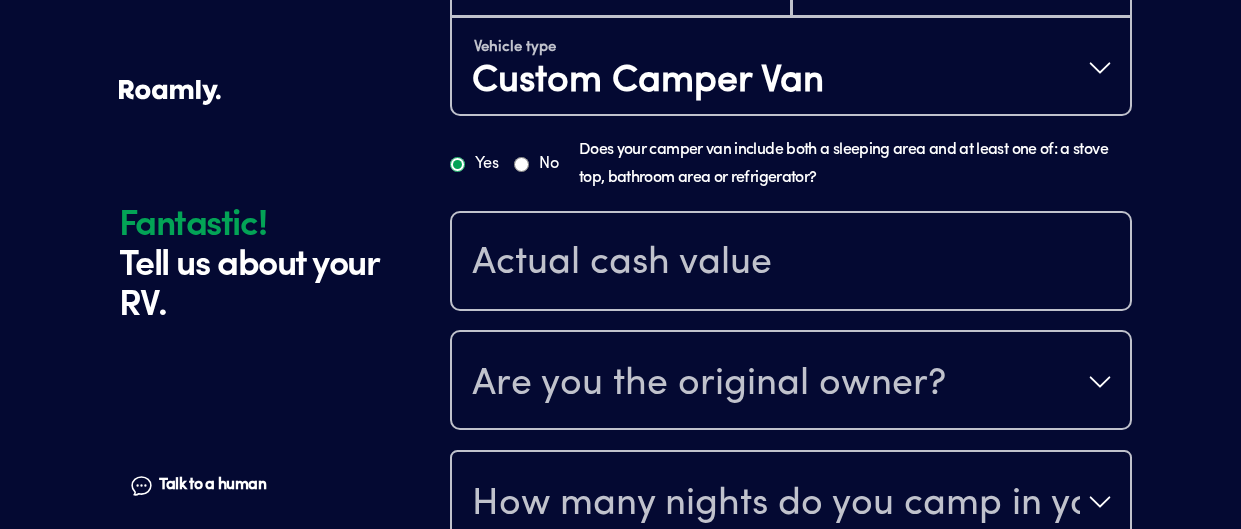 click on "Yes" at bounding box center [457, 164] 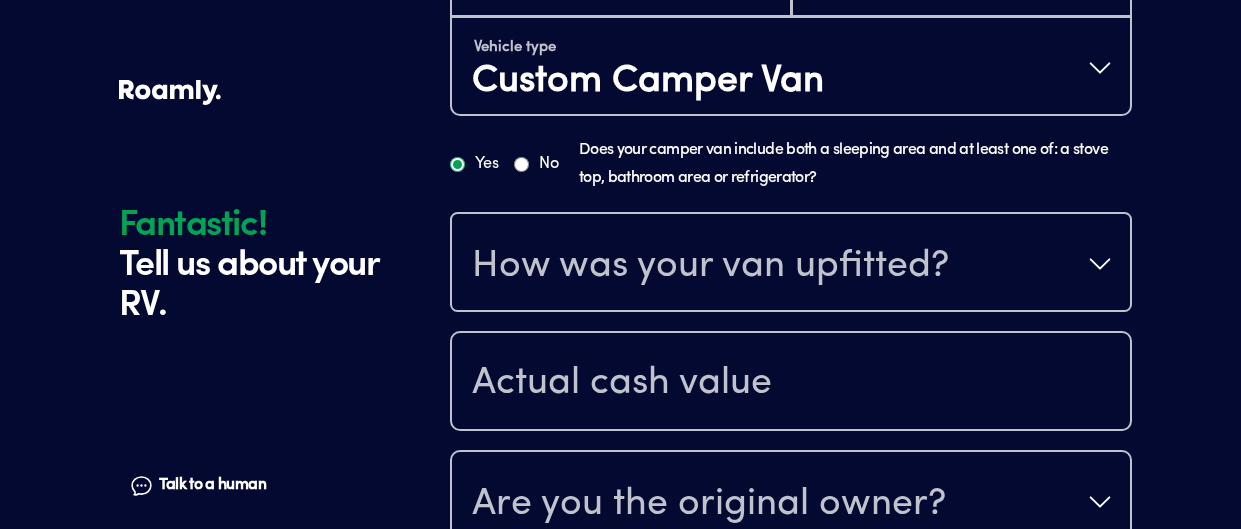 click on "No" at bounding box center [521, 164] 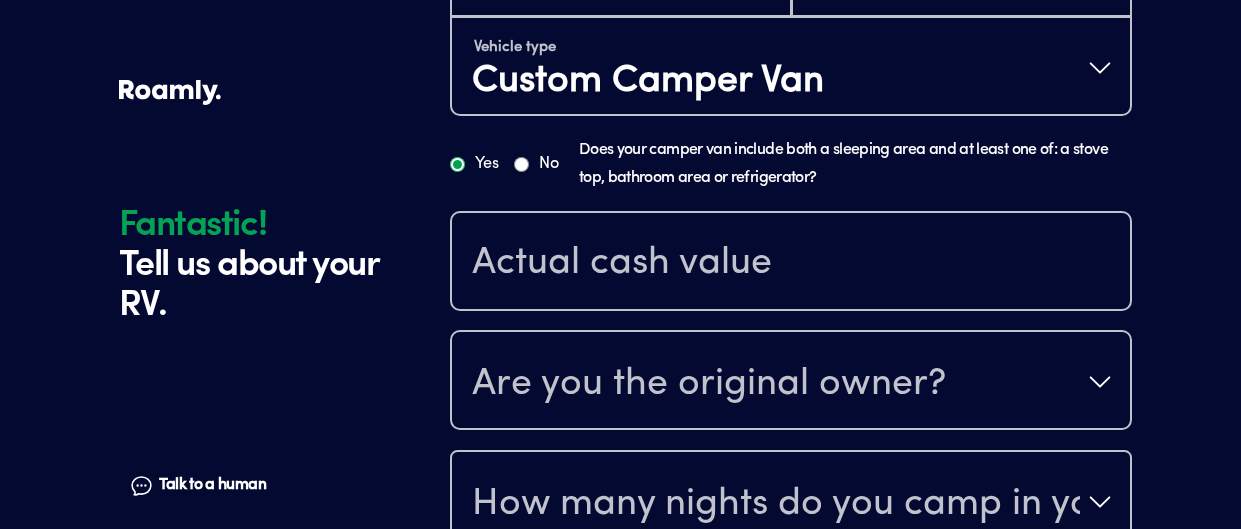 click on "Yes" at bounding box center [457, 164] 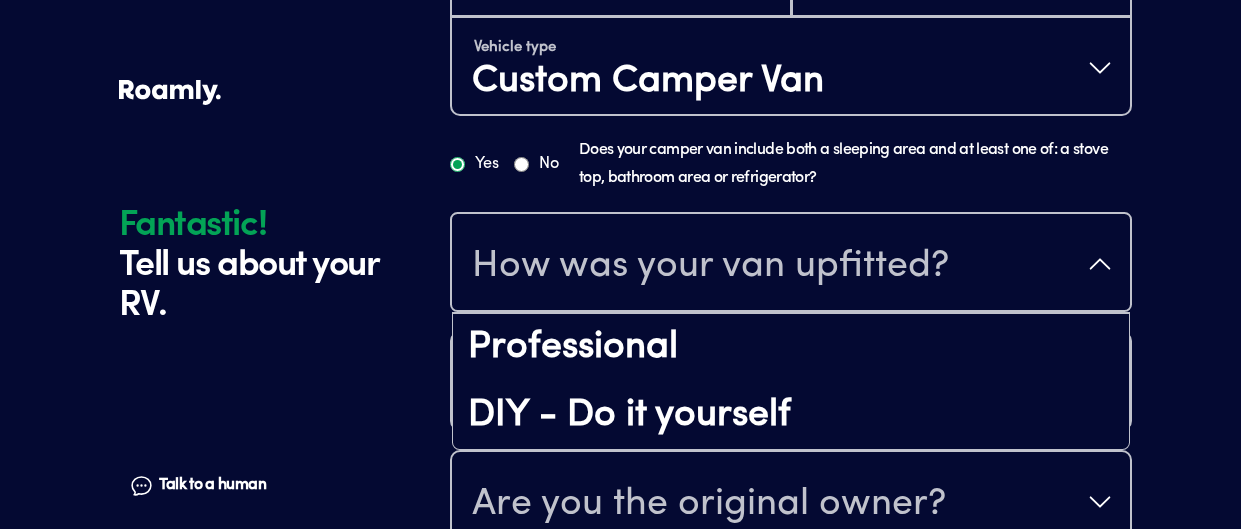 click on "How was your van upfitted?" at bounding box center [710, 266] 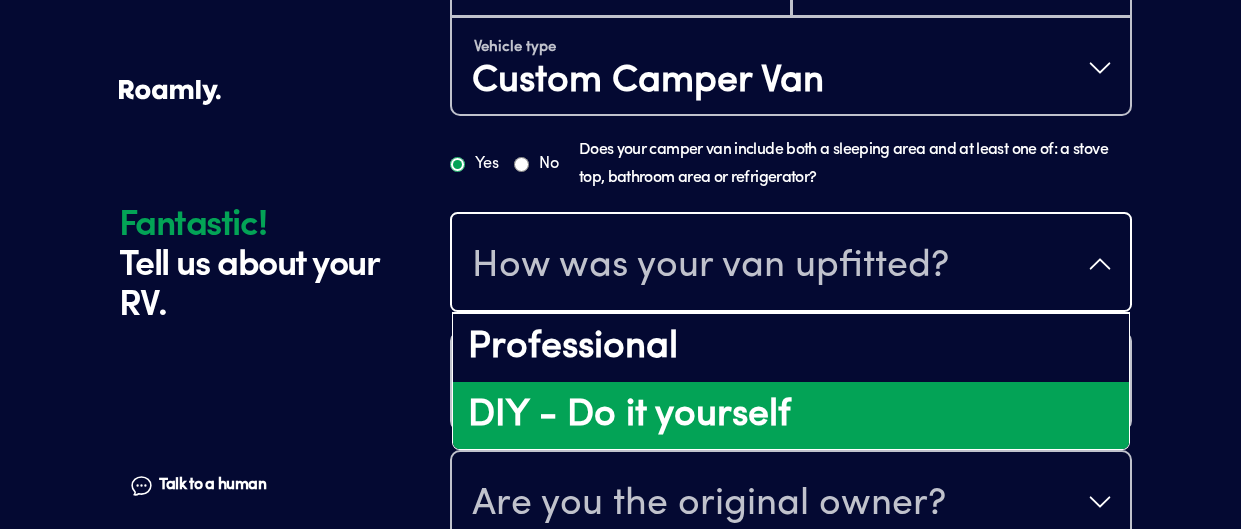 click on "DIY - Do it yourself" at bounding box center (791, 416) 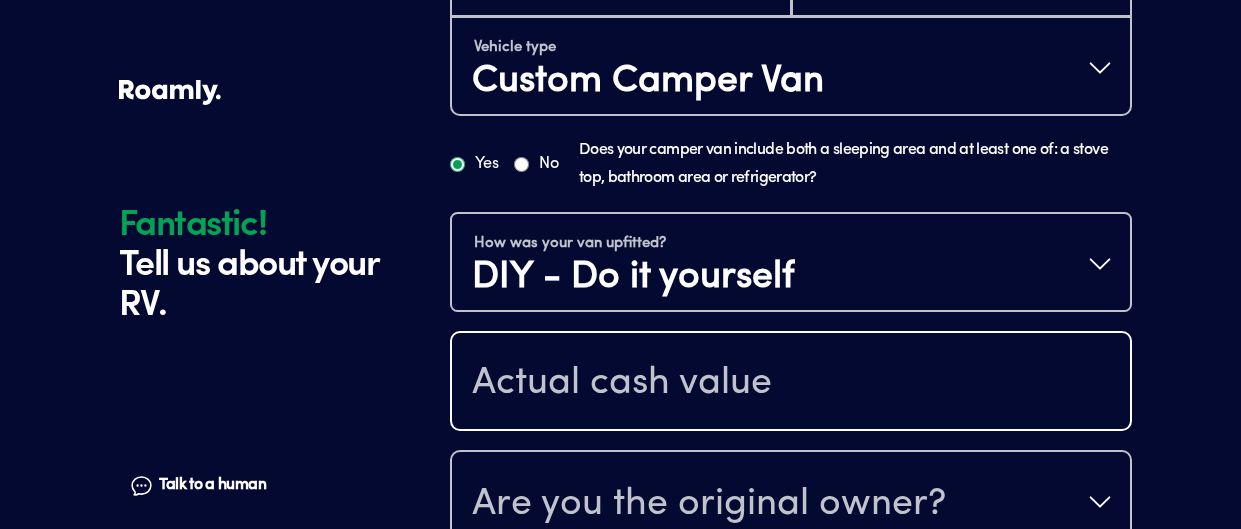 click at bounding box center [791, 383] 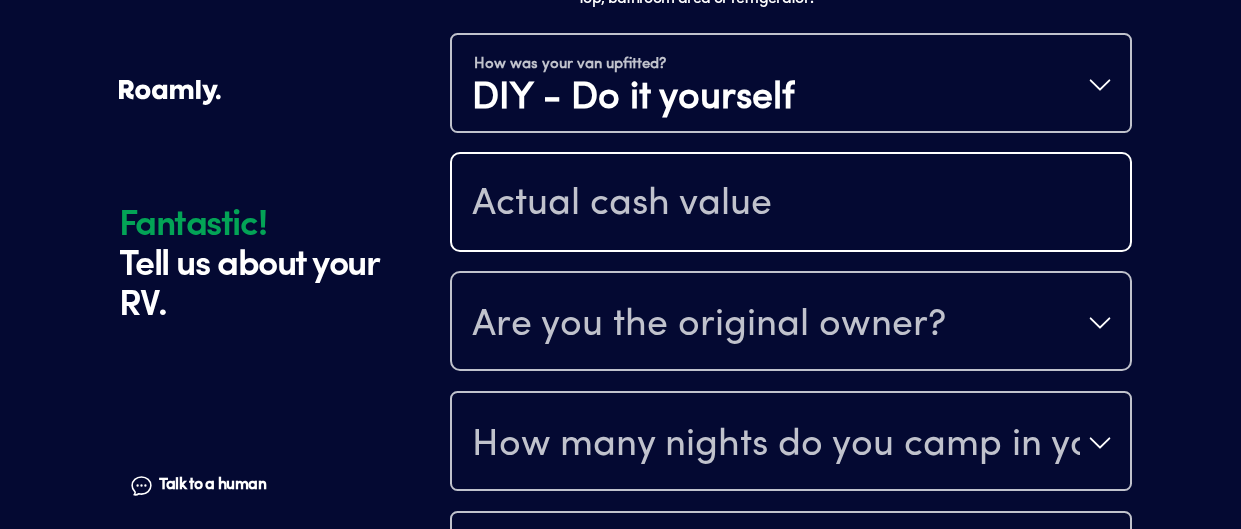 scroll, scrollTop: 1092, scrollLeft: 0, axis: vertical 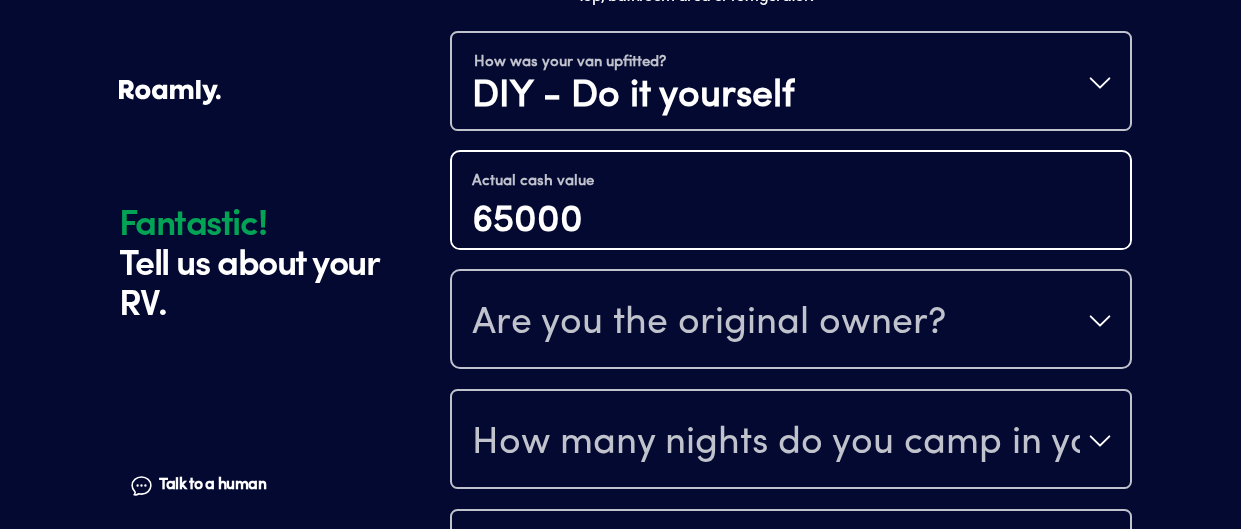 type on "65000" 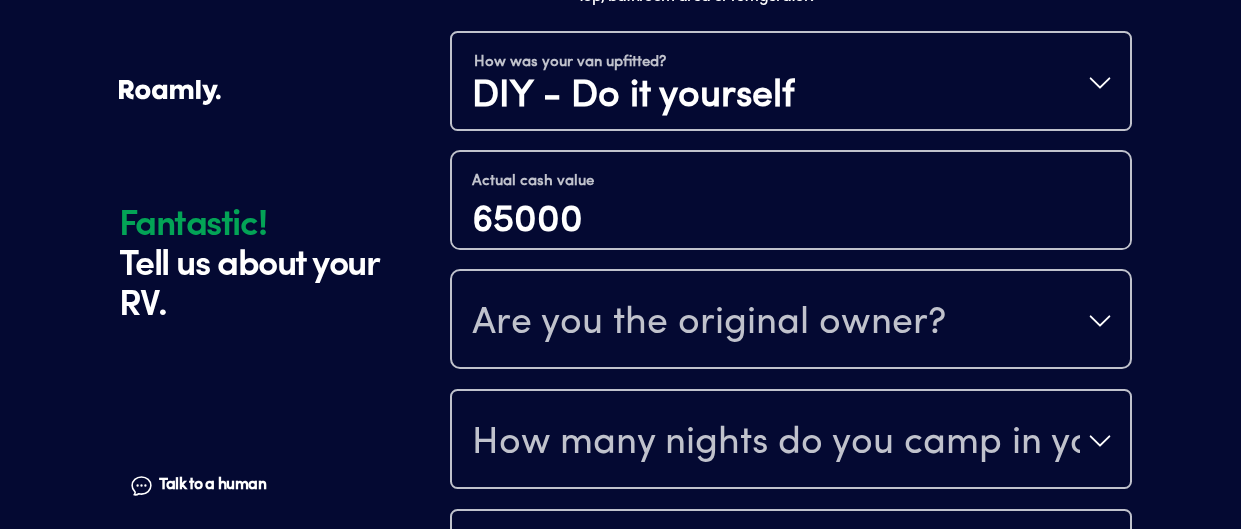 click on "Are you the original owner?" at bounding box center [709, 323] 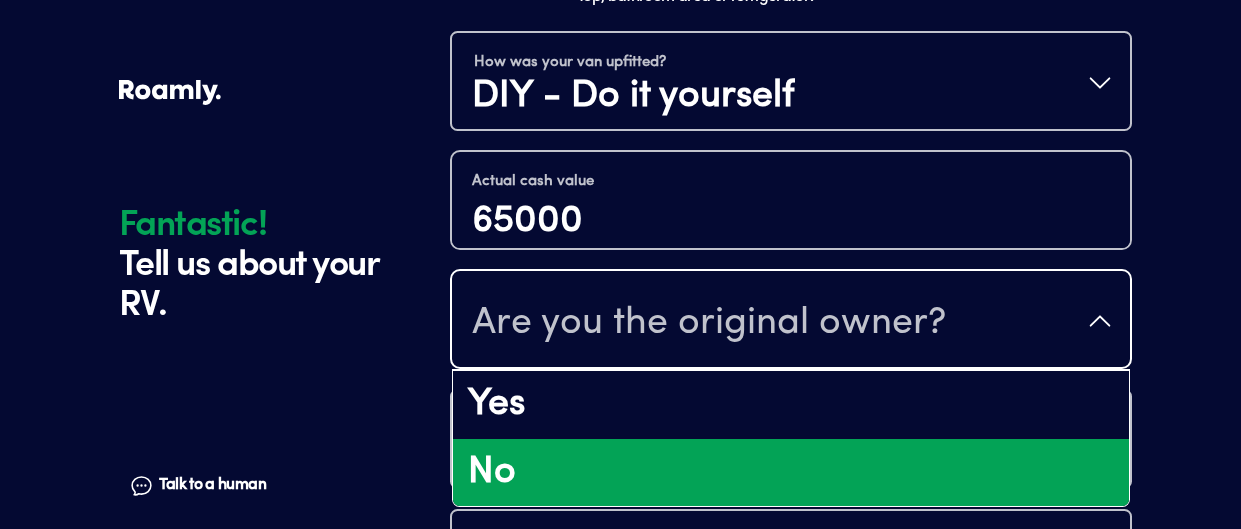 click on "No" at bounding box center (791, 473) 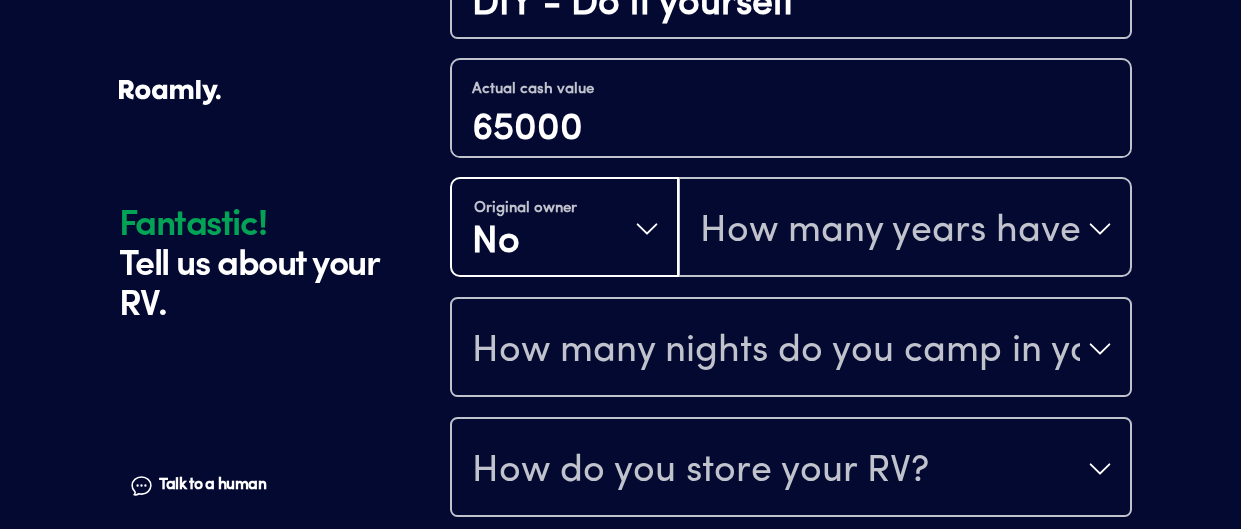 scroll, scrollTop: 1196, scrollLeft: 0, axis: vertical 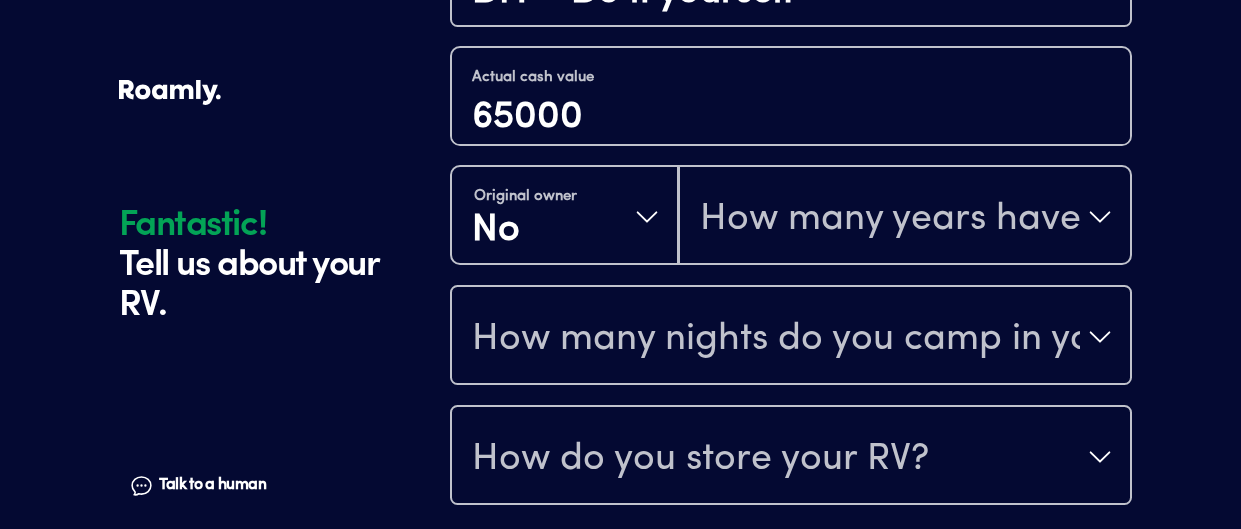 click on "How many years have you owned it?" at bounding box center [890, 219] 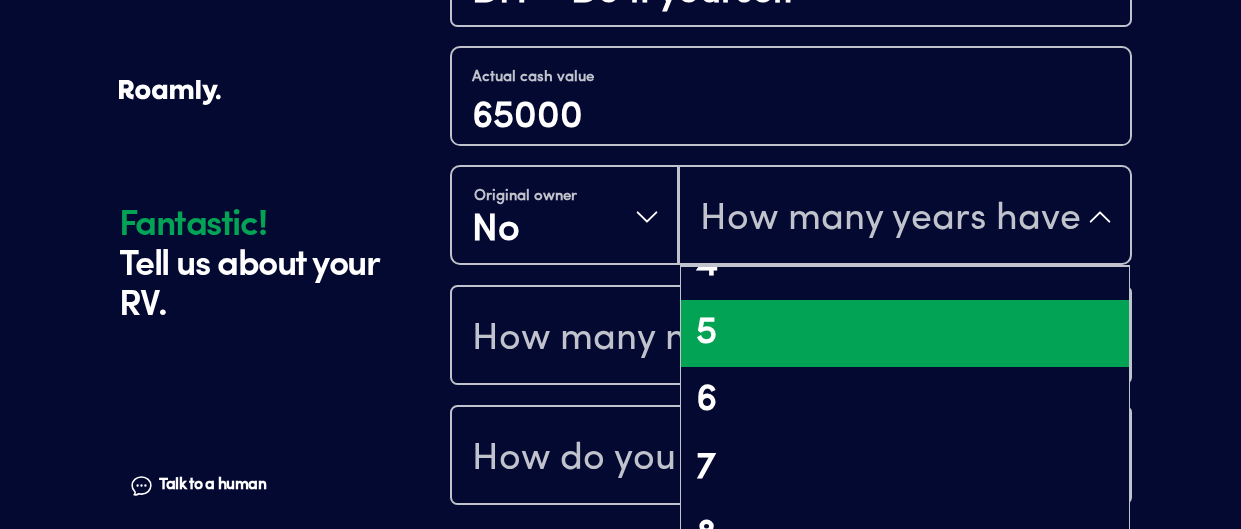 scroll, scrollTop: 322, scrollLeft: 0, axis: vertical 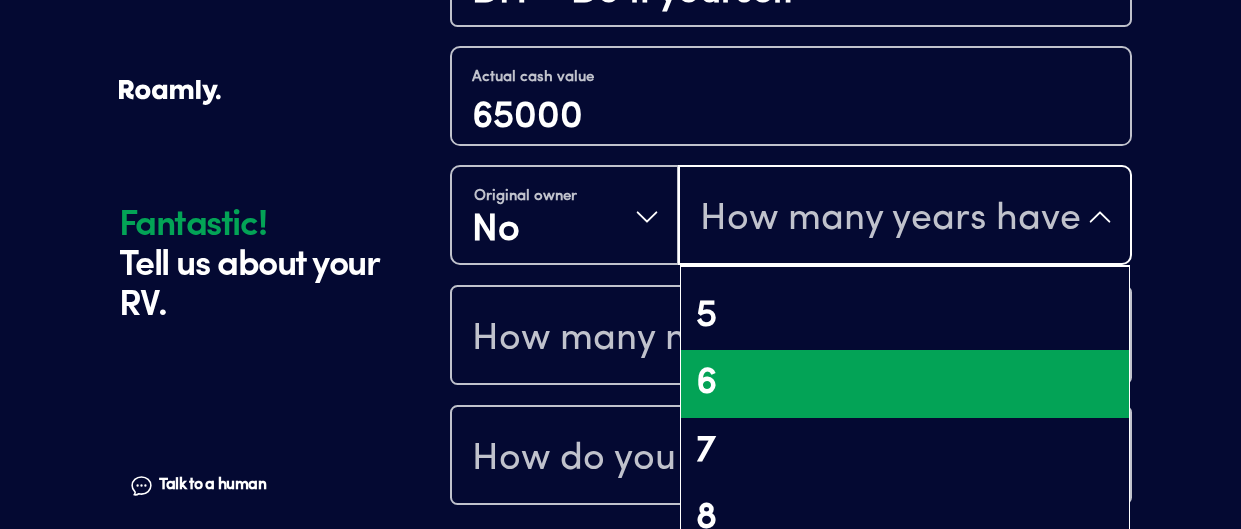 click on "6" at bounding box center [905, 384] 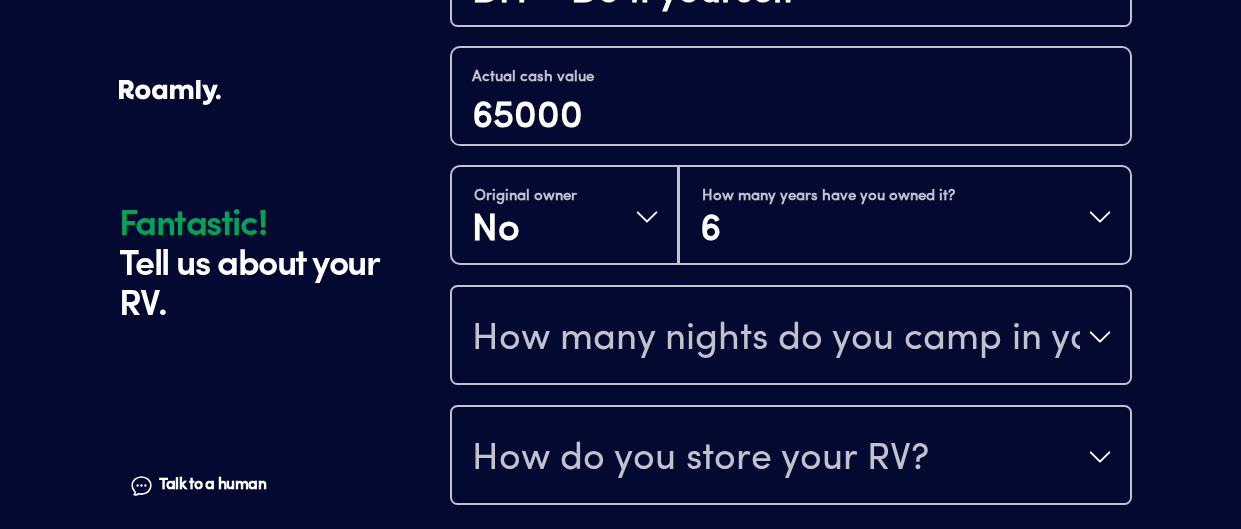 click on "How many nights do you camp in your RV?" at bounding box center (791, 337) 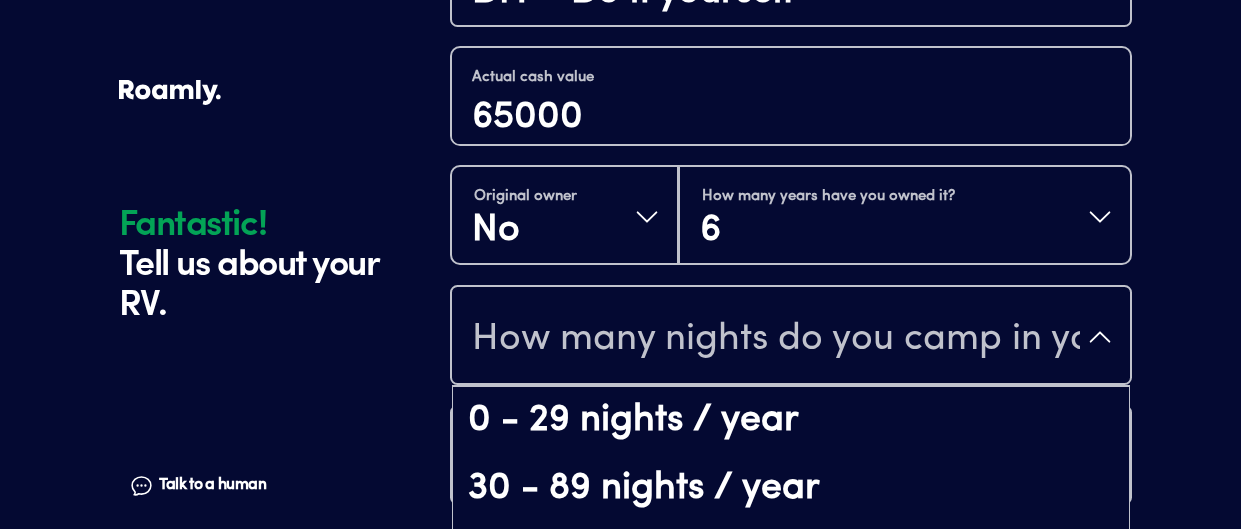 scroll, scrollTop: 39, scrollLeft: 0, axis: vertical 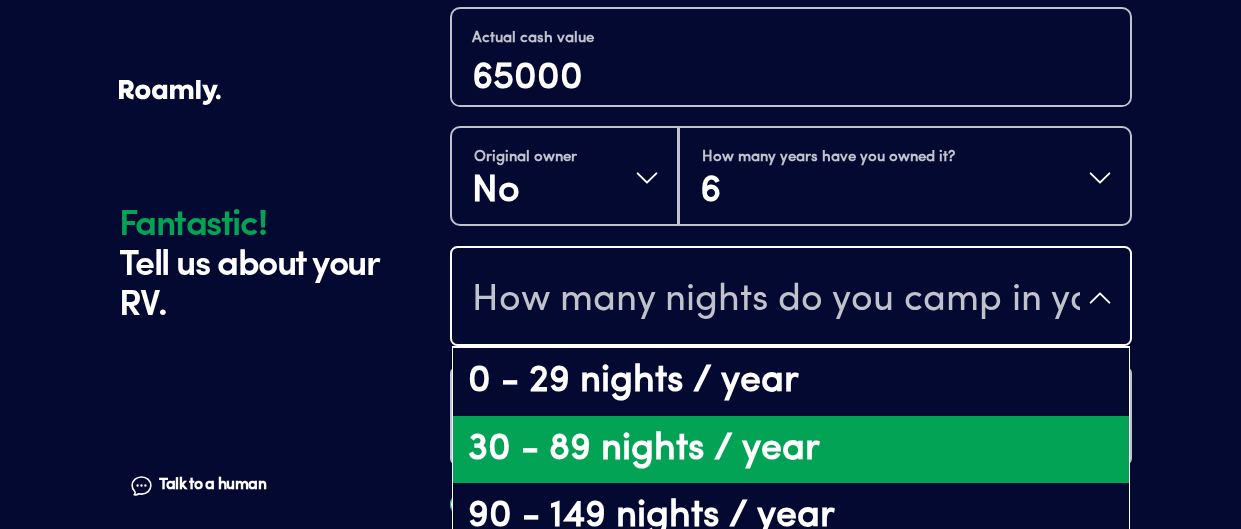 click on "30 - 89 nights / year" at bounding box center (791, 450) 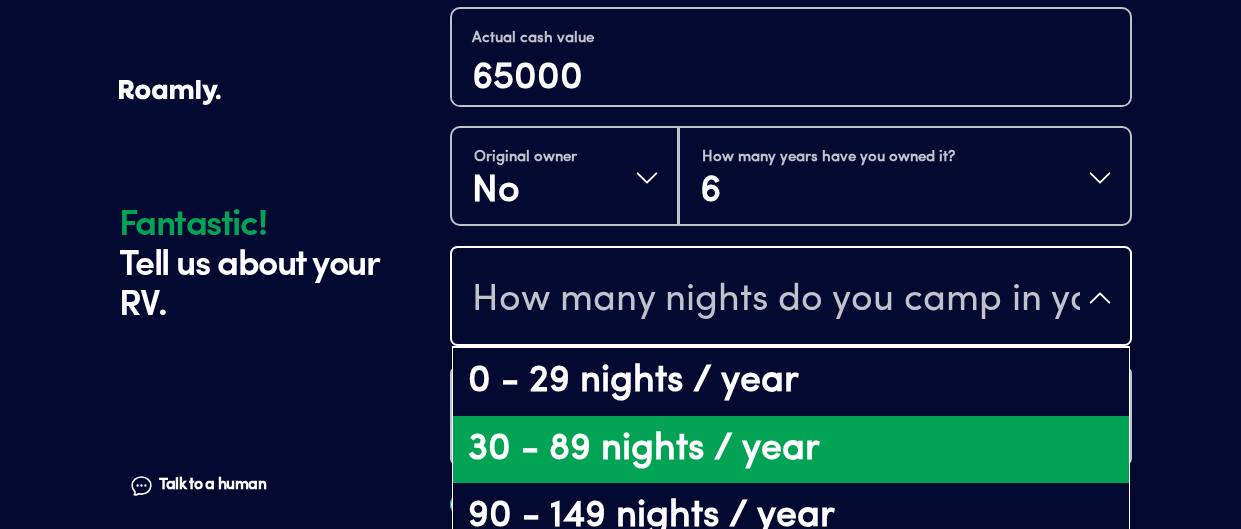 scroll, scrollTop: 0, scrollLeft: 0, axis: both 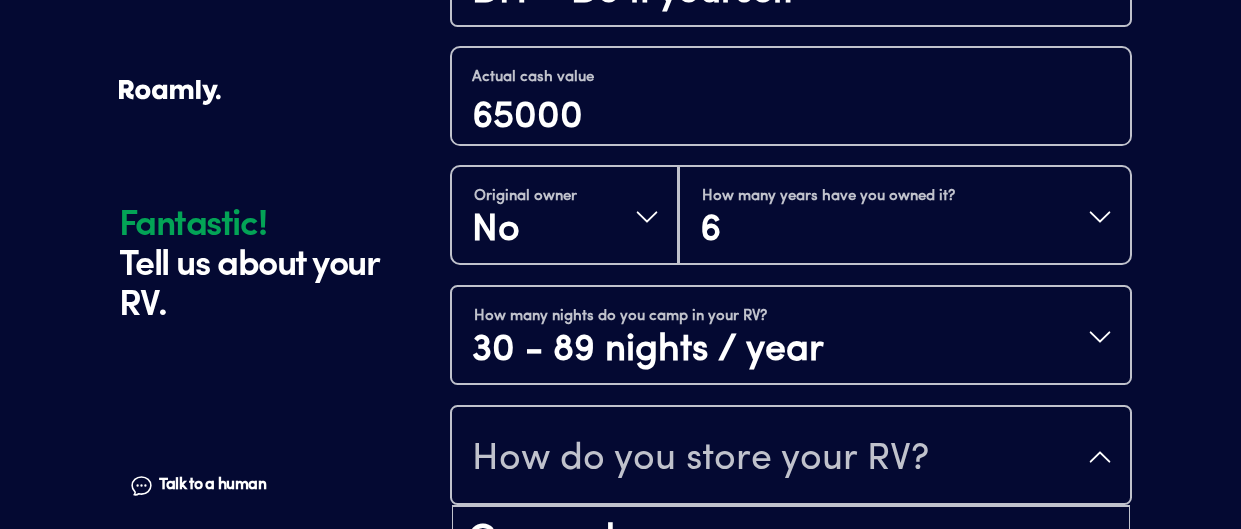 click on "How do you store your RV?" at bounding box center [700, 459] 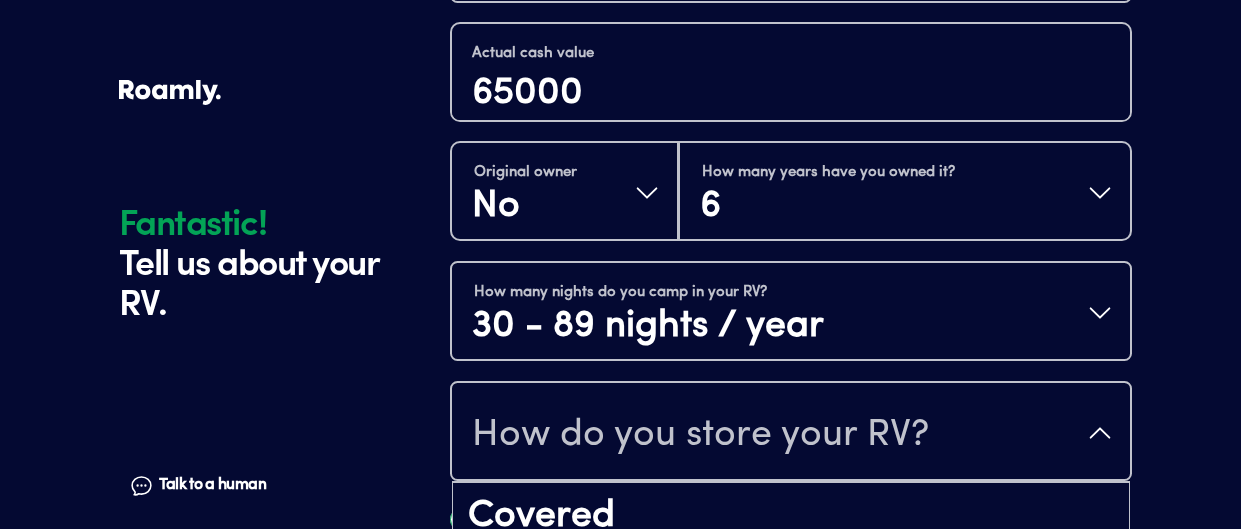 scroll, scrollTop: 25, scrollLeft: 0, axis: vertical 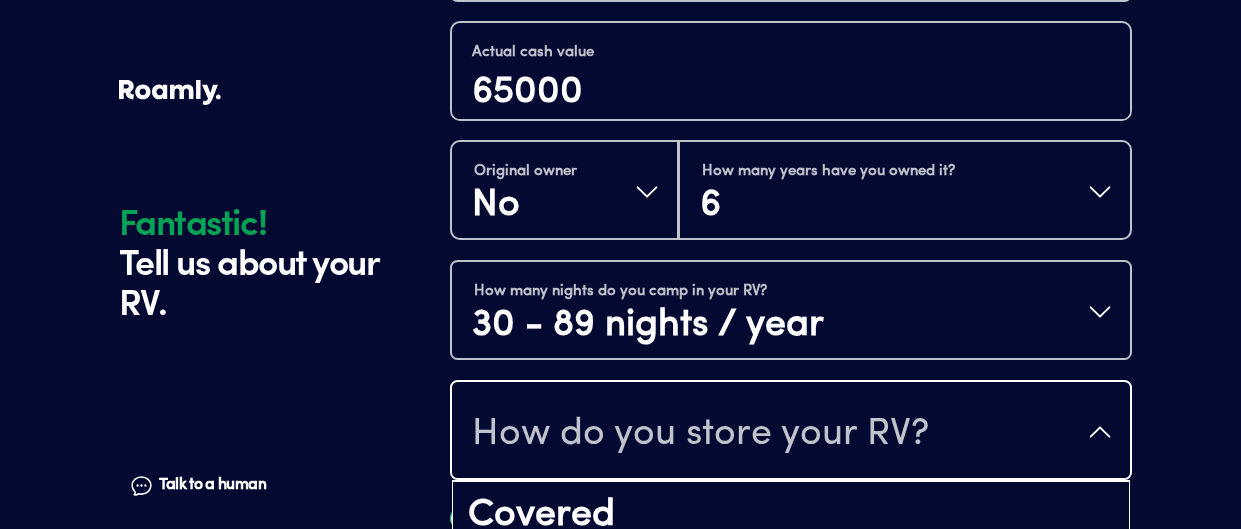 click on "Fantastic! Tell us about your RV. Talk to a human Chat 1 2 3 4+ Edit How many RVs or Trailers do you want to cover? Fantastic! Tell us about your RV. Talk to a human Chat Year [DATE] Make Ford Model Transit Length 23 Vehicle type Custom Camper Van Yes No Does your camper van include both a sleeping area and at least one of: a stove top, bathroom area or refrigerator? How was your van upfitted? DIY - Do it yourself Actual cash value 65000 Original owner No How many years have you owned it? 6 How many nights do you camp in your RV? 30 - 89 nights / year How do you store your RV? Covered Open lot Enclosed Yes No Does this RV have a salvage title? Please fill out all fields" at bounding box center (621, -251) 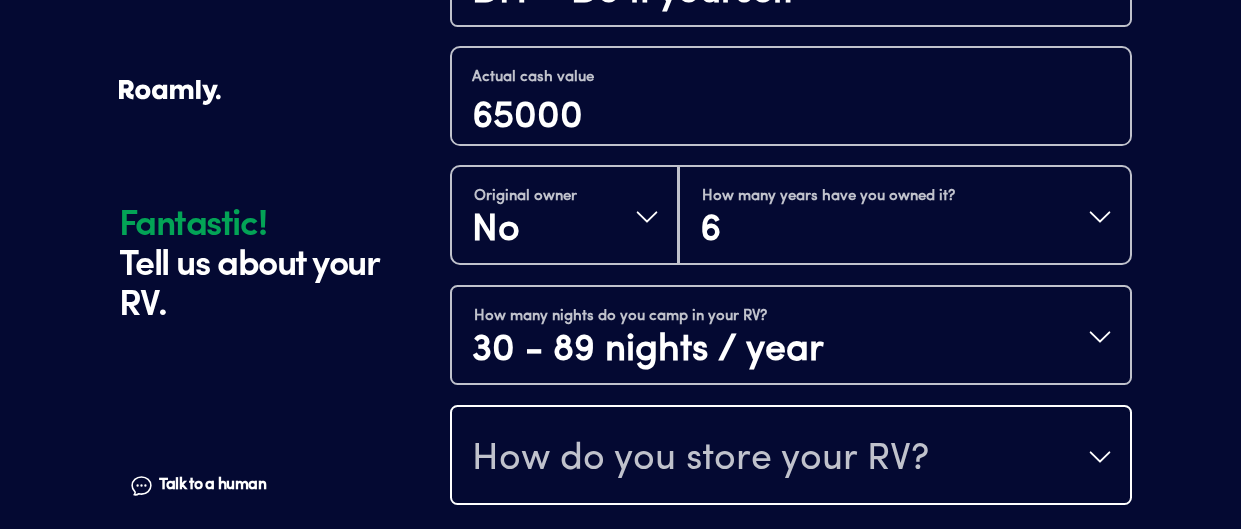 scroll, scrollTop: 1361, scrollLeft: 0, axis: vertical 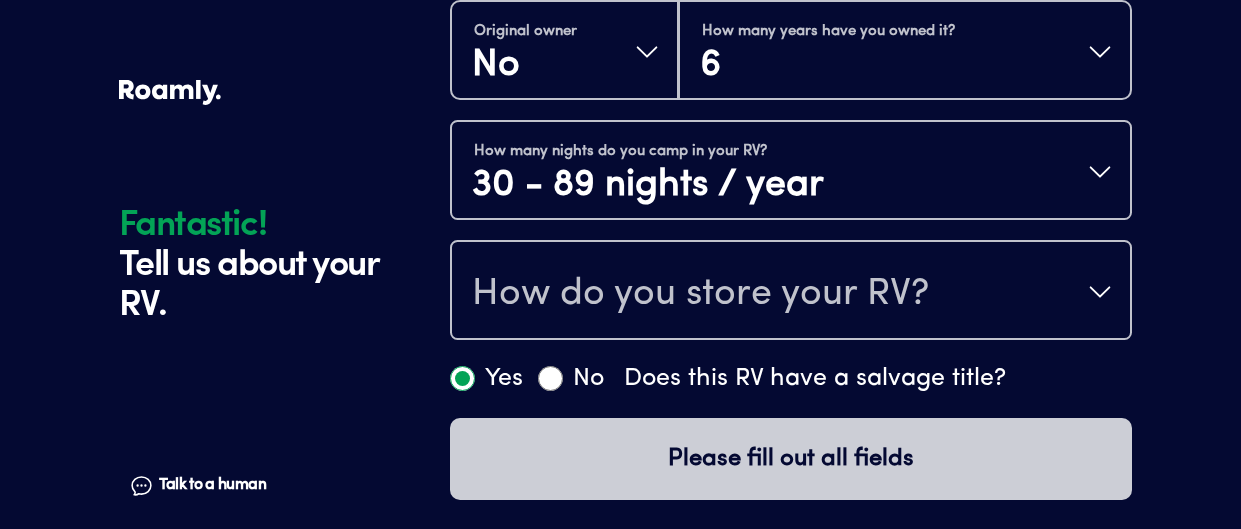 click on "How do you store your RV?" at bounding box center [700, 294] 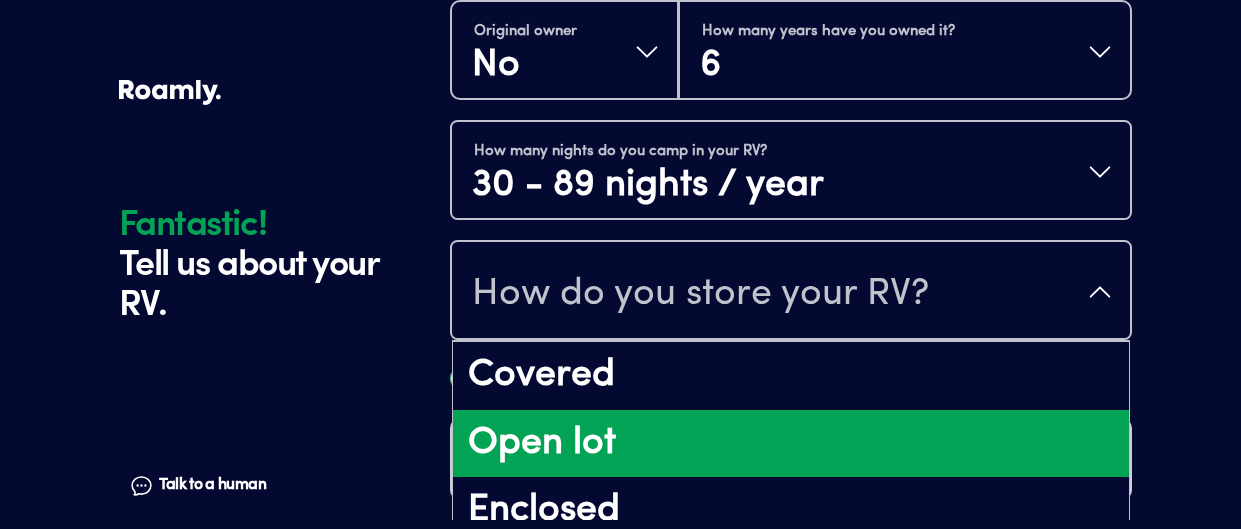 scroll, scrollTop: 25, scrollLeft: 0, axis: vertical 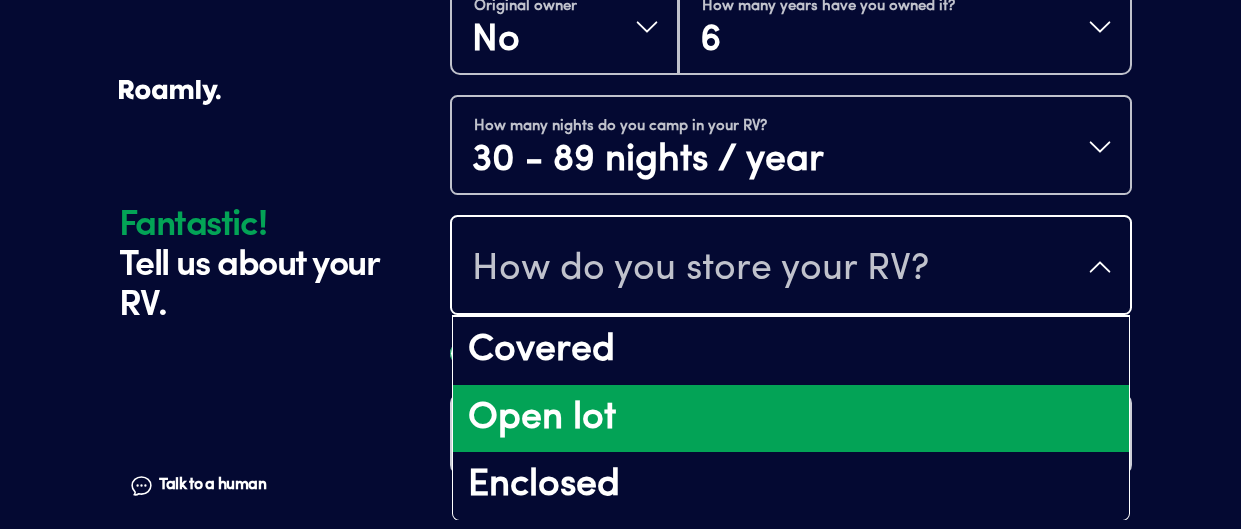 click on "Open lot" at bounding box center (791, 419) 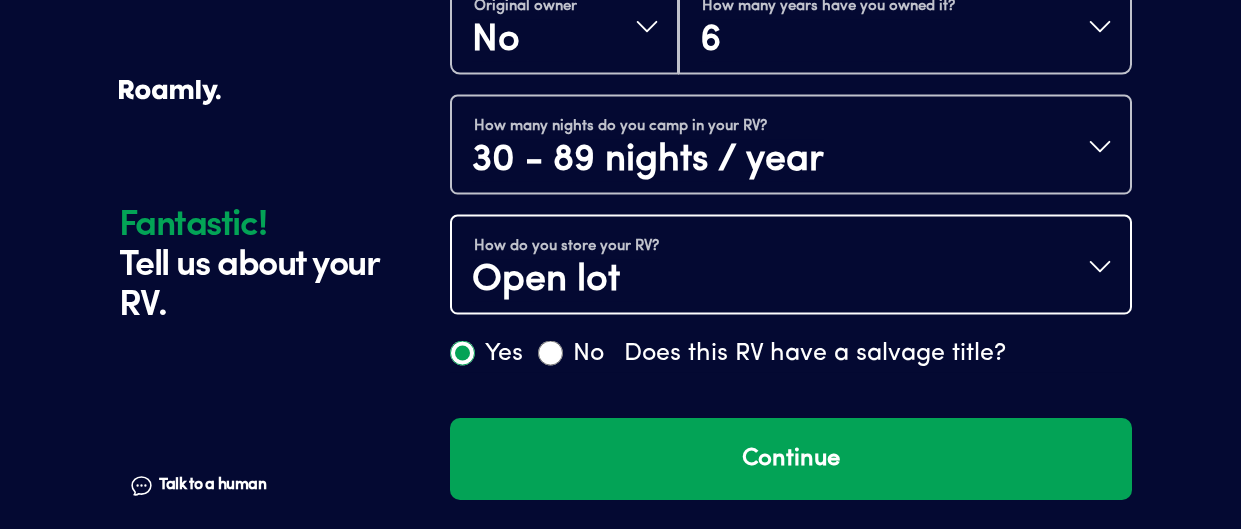 scroll, scrollTop: 0, scrollLeft: 0, axis: both 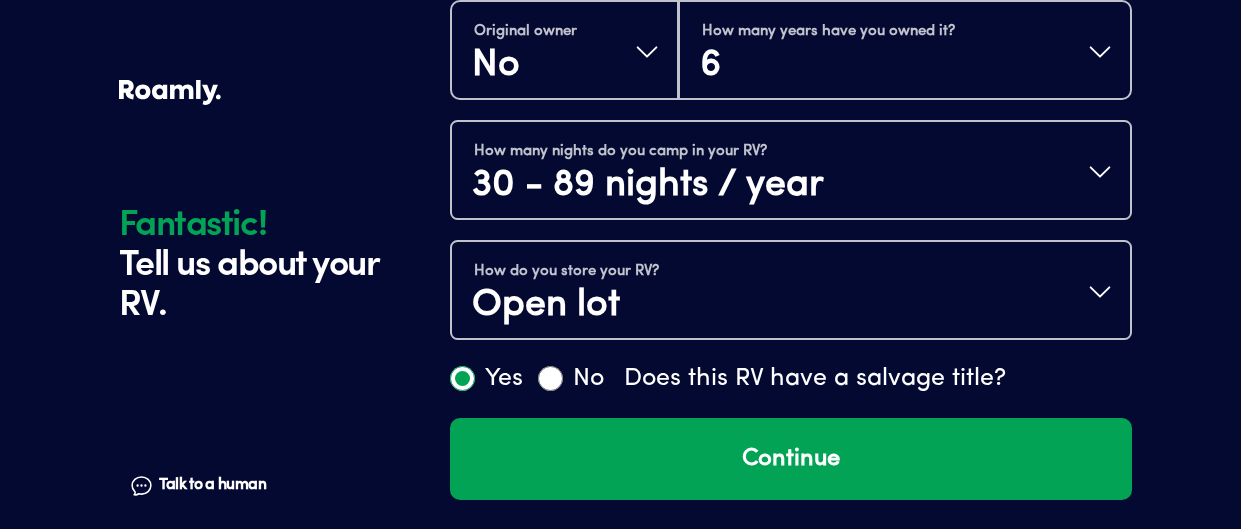click on "How do you store your RV? Open lot" at bounding box center [791, 292] 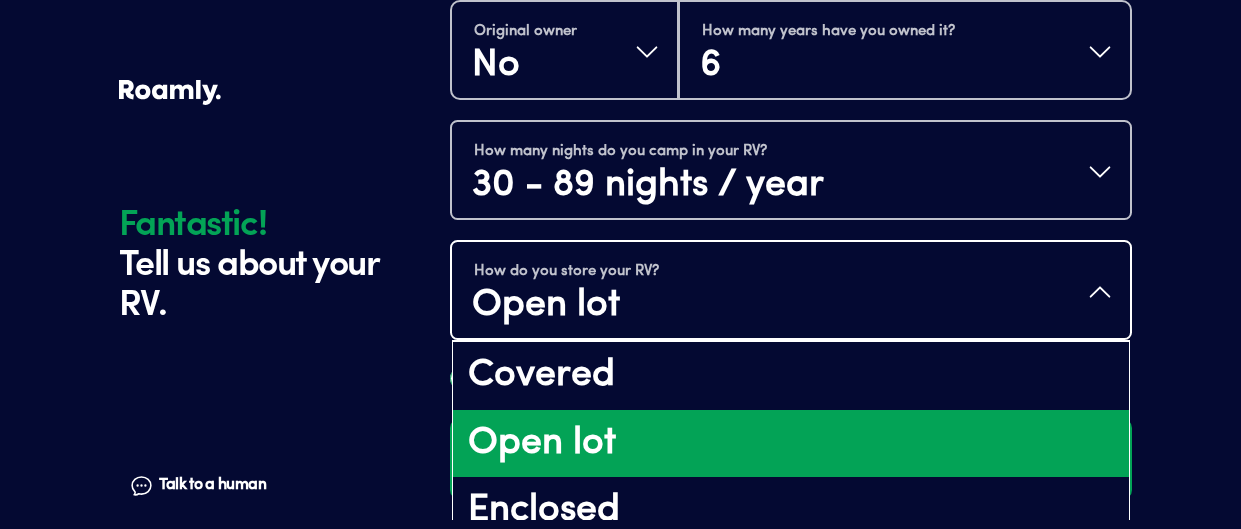 click on "Fantastic! Tell us about your RV. Talk to a human Chat 1 2 3 4+ Edit How many RVs or Trailers do you want to cover? Fantastic! Tell us about your RV. Talk to a human Chat Year [DATE] Make Ford Model Transit Length 23 Vehicle type Custom Camper Van Yes No Does your camper van include both a sleeping area and at least one of: a stove top, bathroom area or refrigerator? How was your van upfitted? DIY - Do it yourself Actual cash value 65000 Original owner No How many years have you owned it? 6 How many nights do you camp in your RV? 30 - 89 nights / year How do you store your RV? Open lot Covered Open lot Enclosed Yes No Does this RV have a salvage title? Continue" at bounding box center (621, -416) 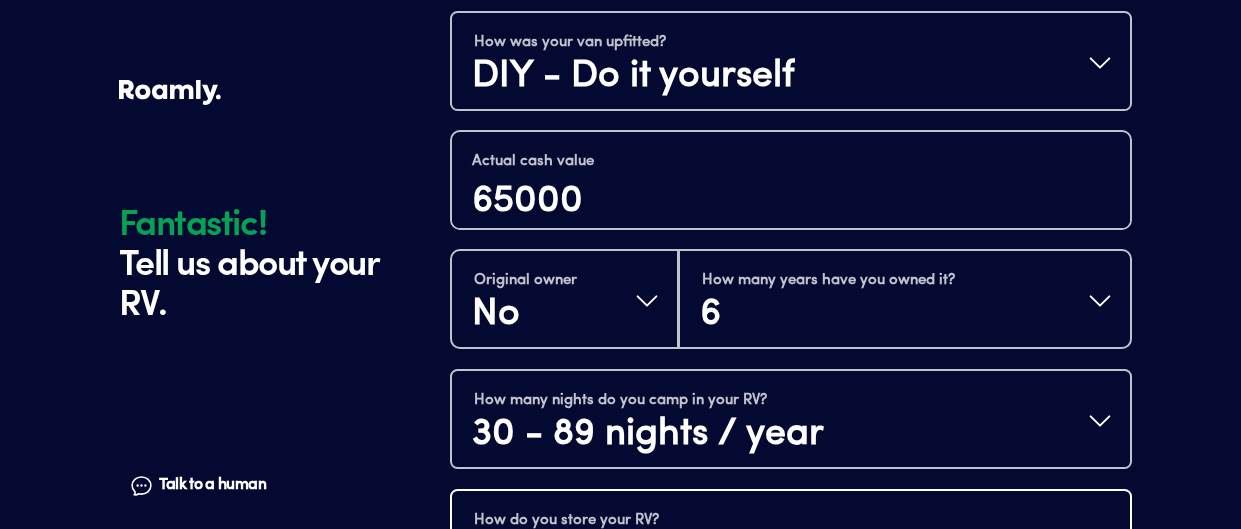 scroll, scrollTop: 1109, scrollLeft: 0, axis: vertical 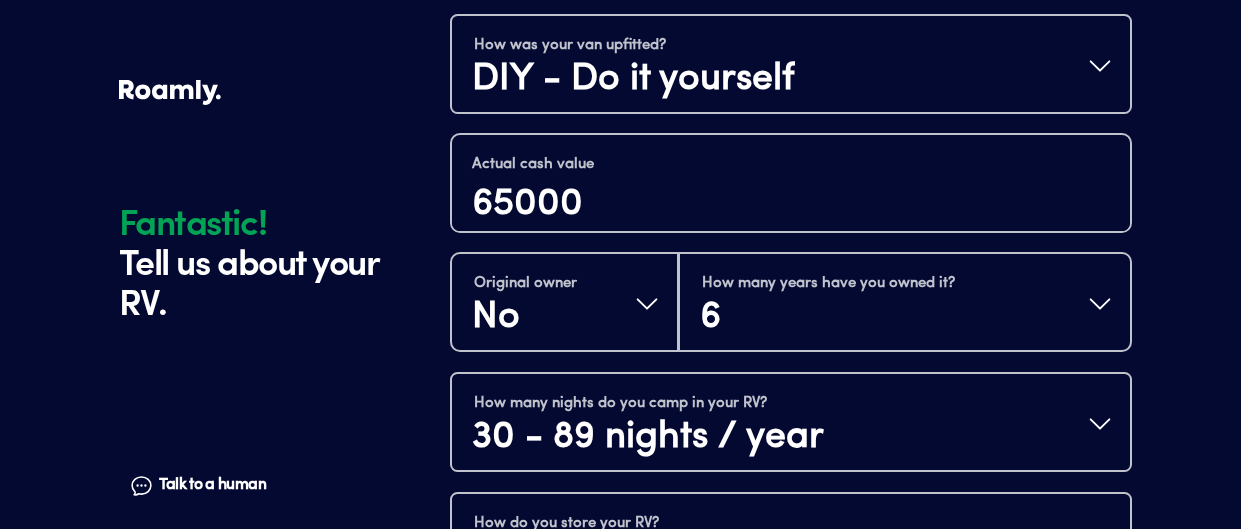 click on "Original owner No" at bounding box center (564, 304) 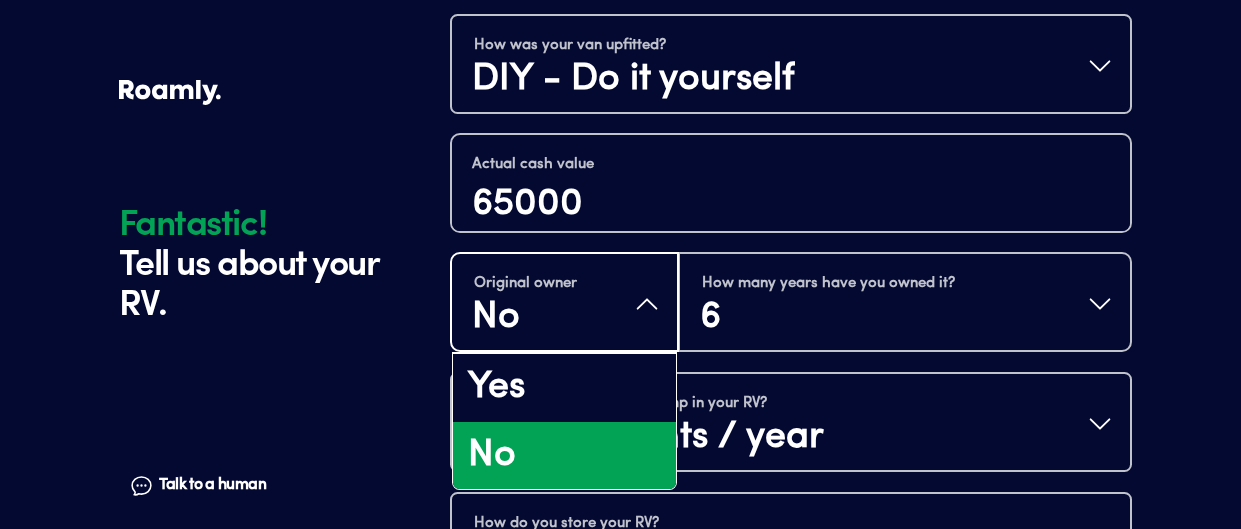 click on "Original owner No Yes No" at bounding box center [564, 302] 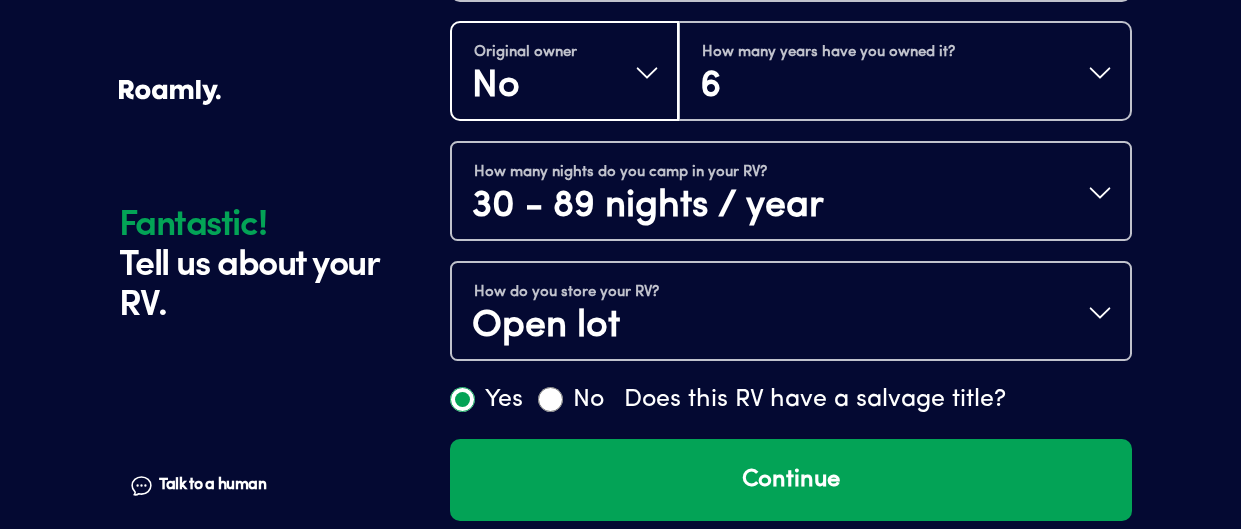 scroll, scrollTop: 1361, scrollLeft: 0, axis: vertical 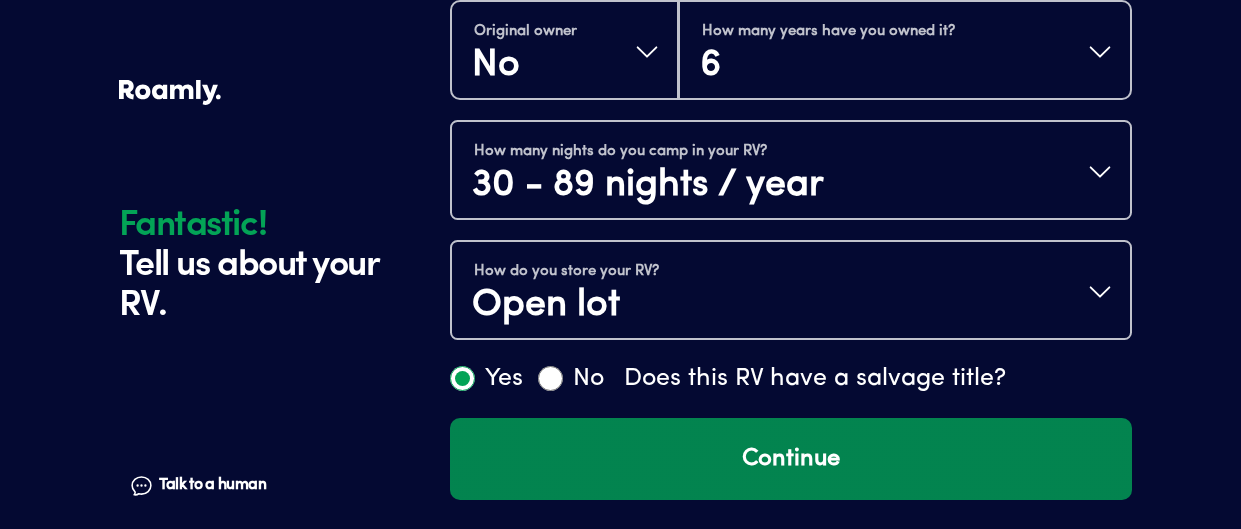 click on "Continue" at bounding box center [791, 459] 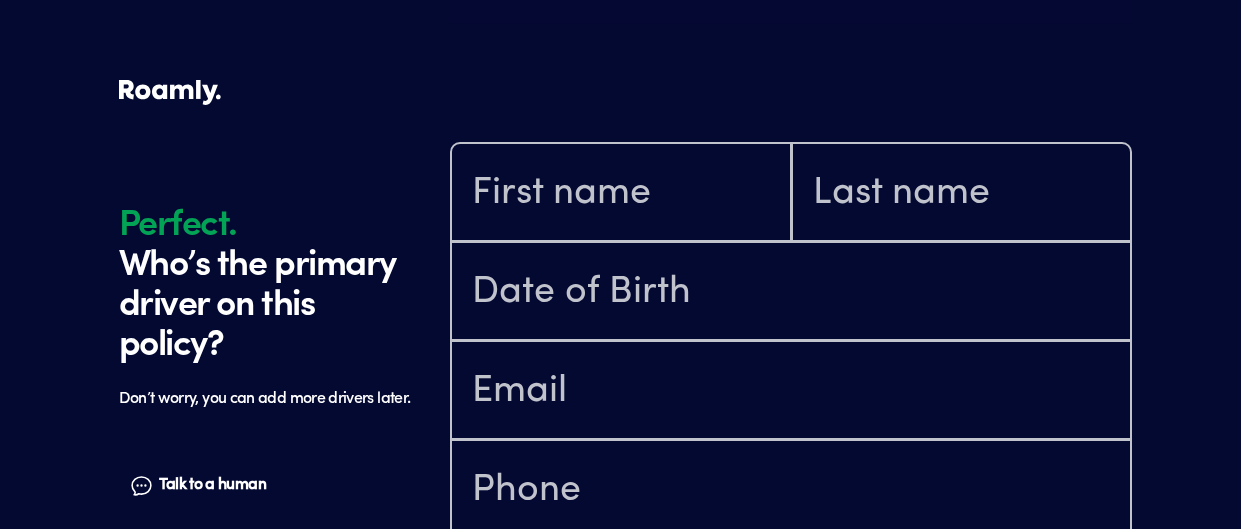 scroll, scrollTop: 1797, scrollLeft: 0, axis: vertical 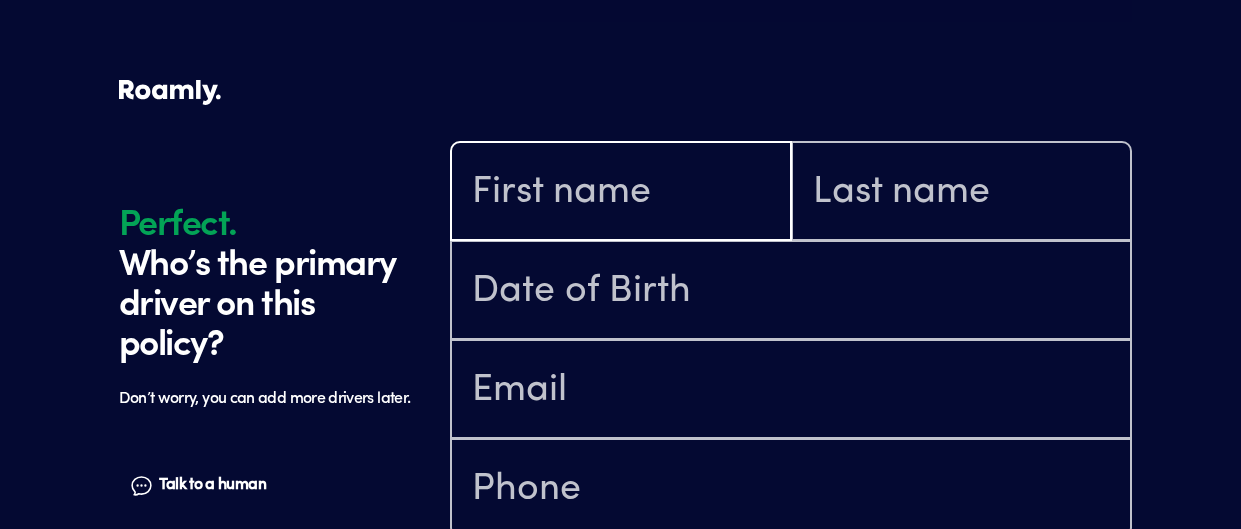 click at bounding box center (621, 193) 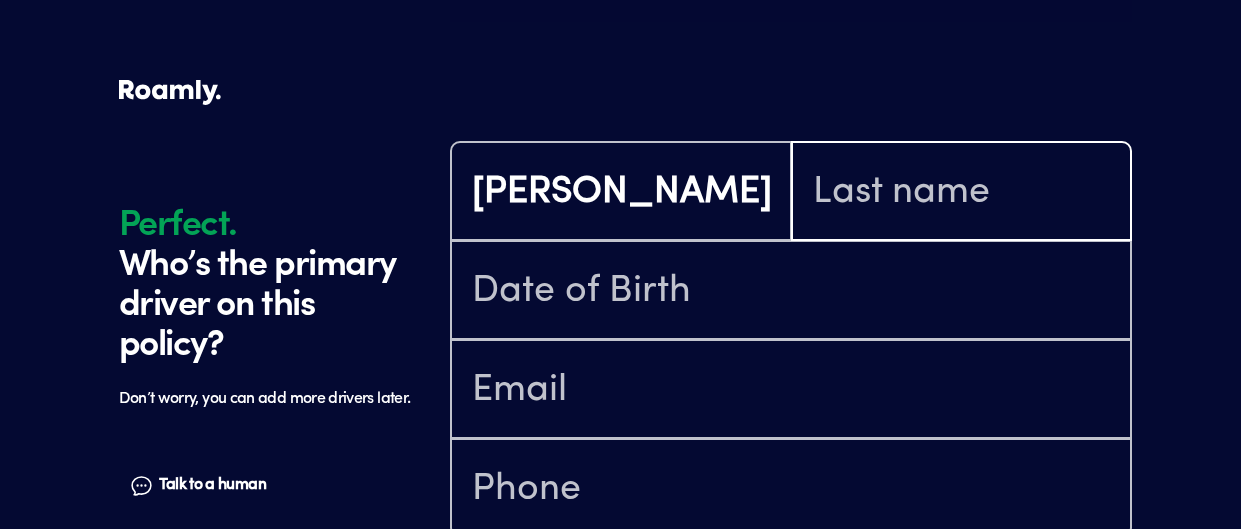 type on "[PERSON_NAME]" 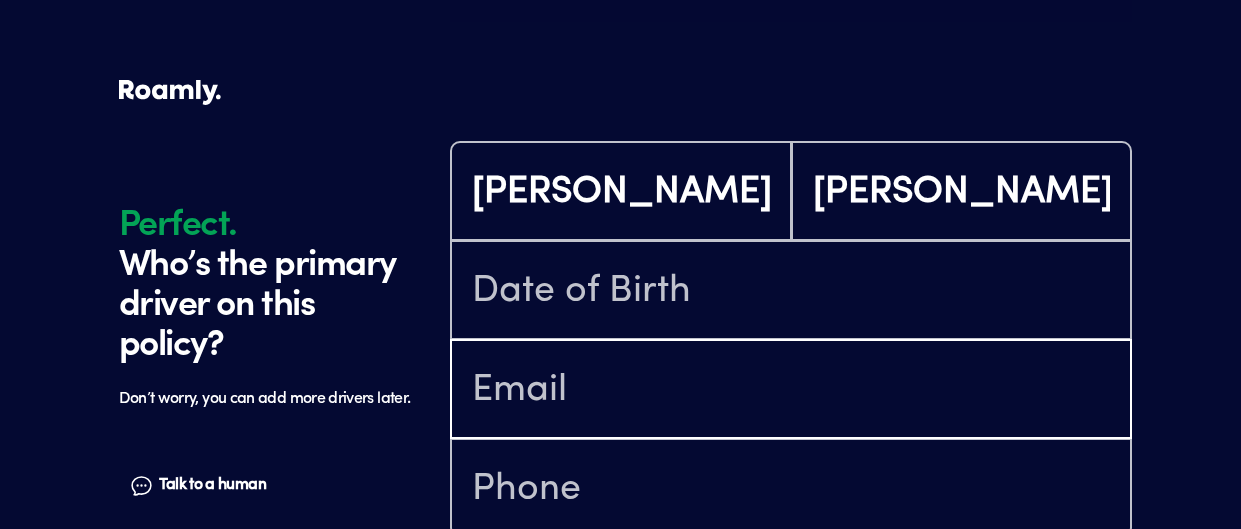 type on "[EMAIL_ADDRESS][DOMAIN_NAME]" 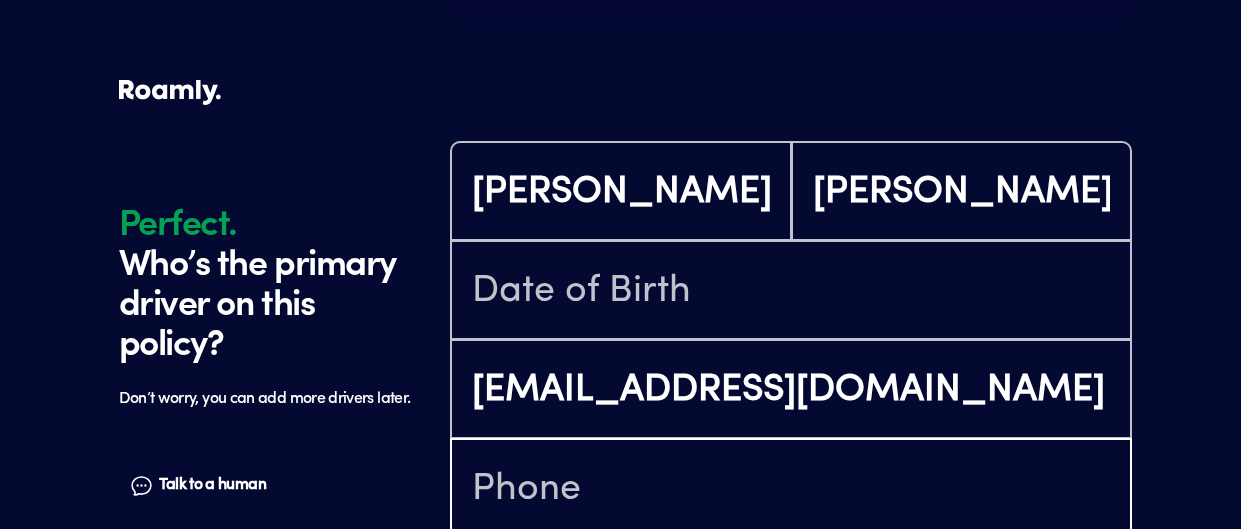 type on "[PHONE_NUMBER]" 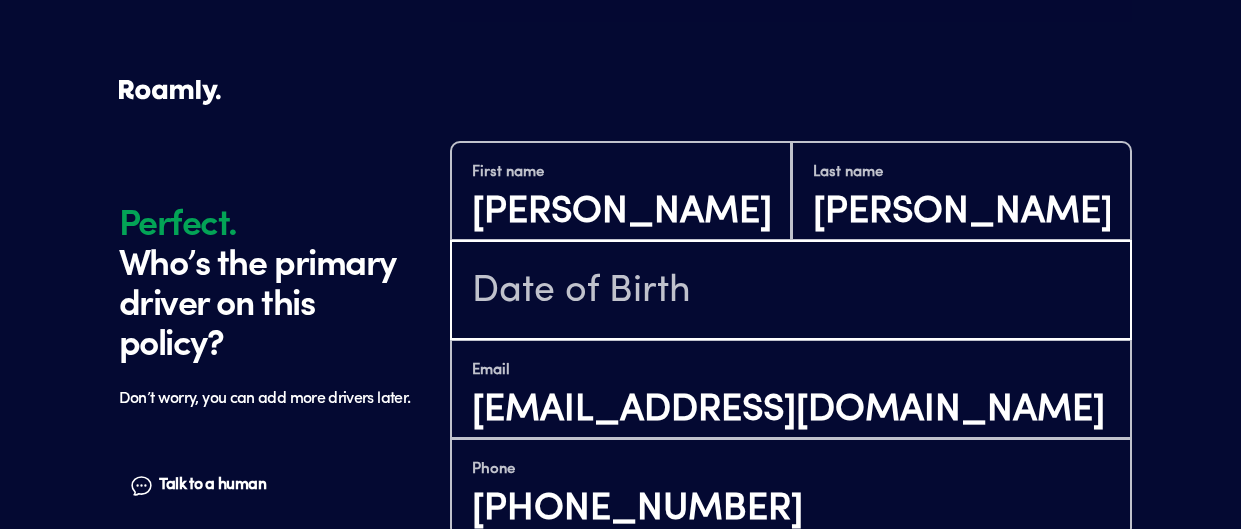 click at bounding box center [791, 292] 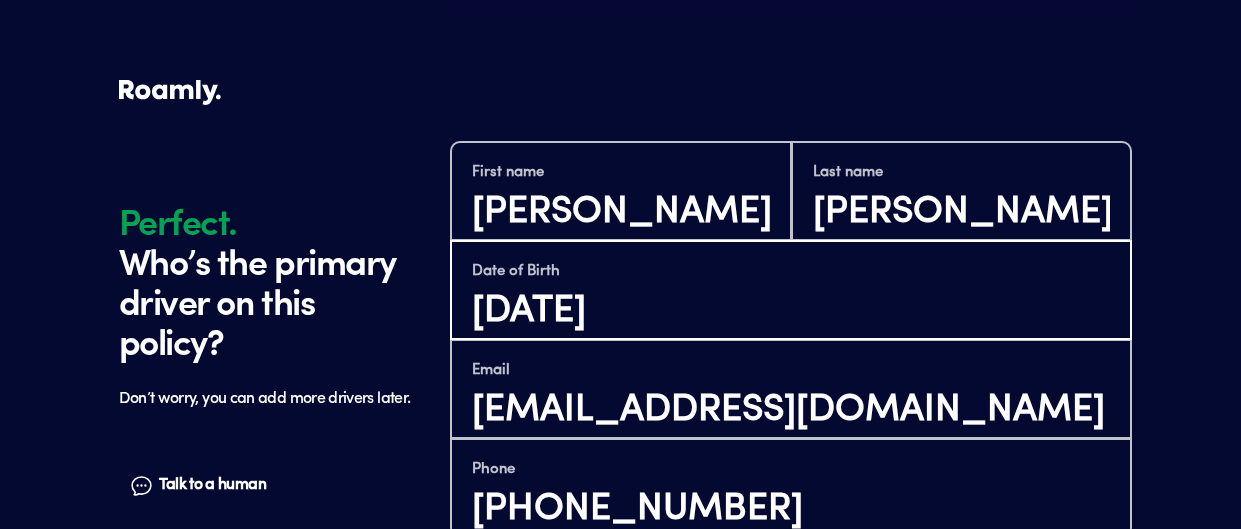 type on "[DATE]" 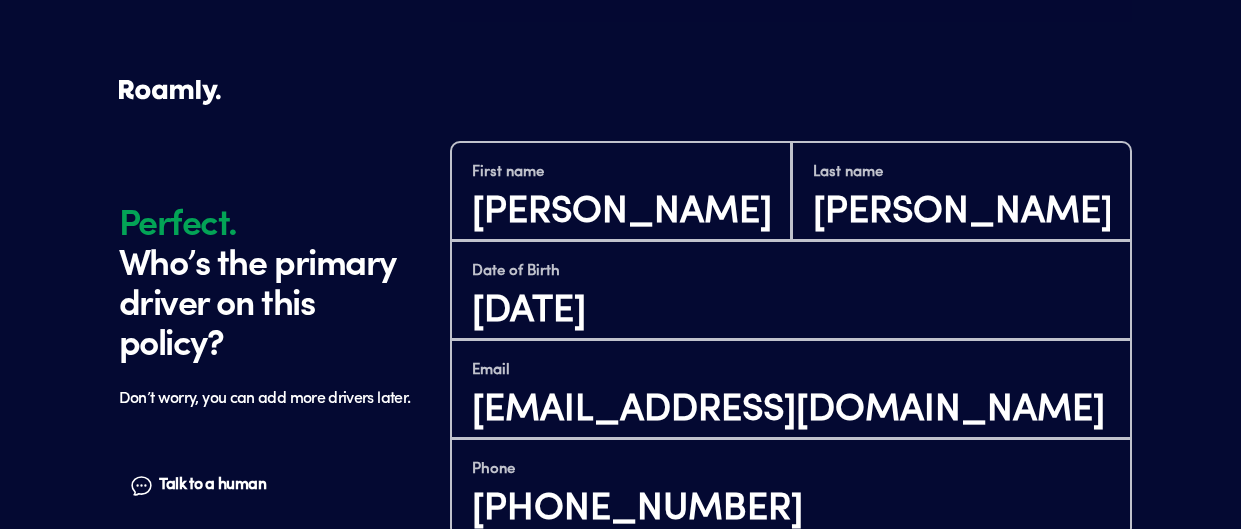 click on "Perfect." at bounding box center (269, 220) 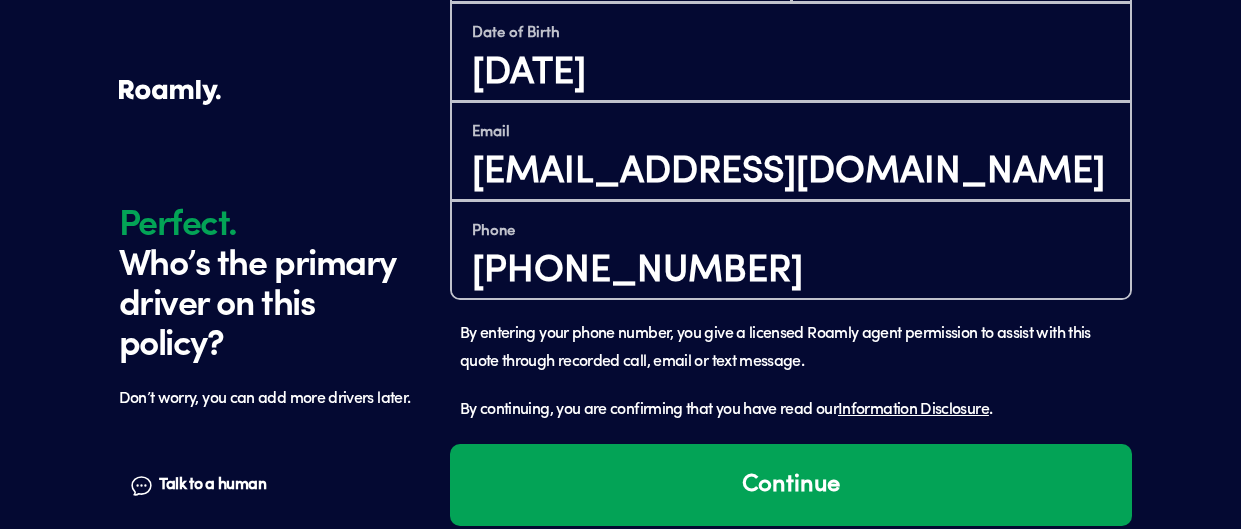 scroll, scrollTop: 2061, scrollLeft: 0, axis: vertical 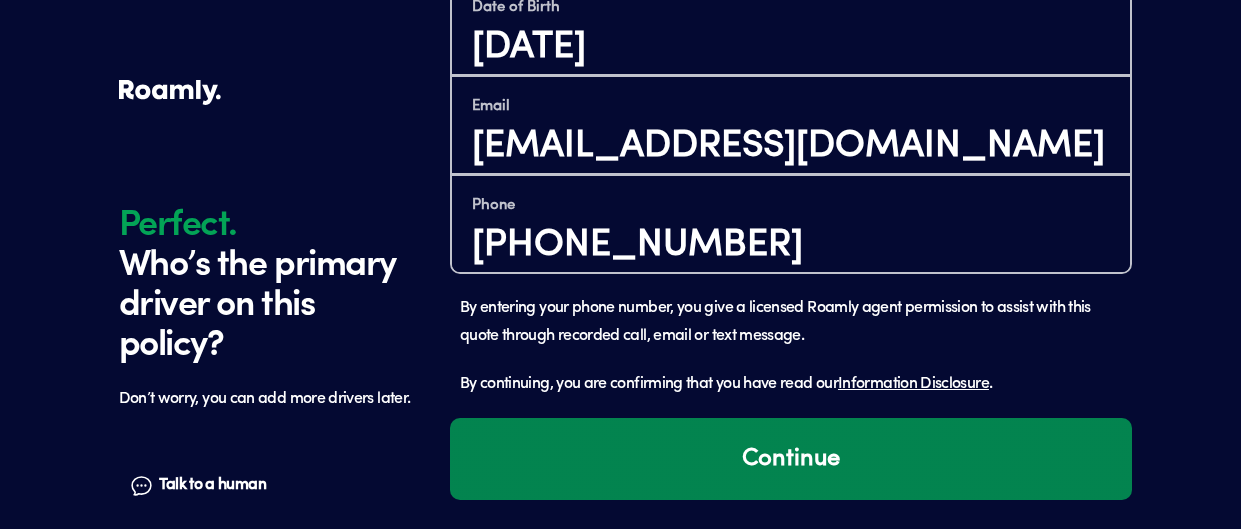 click on "Continue" at bounding box center (791, 459) 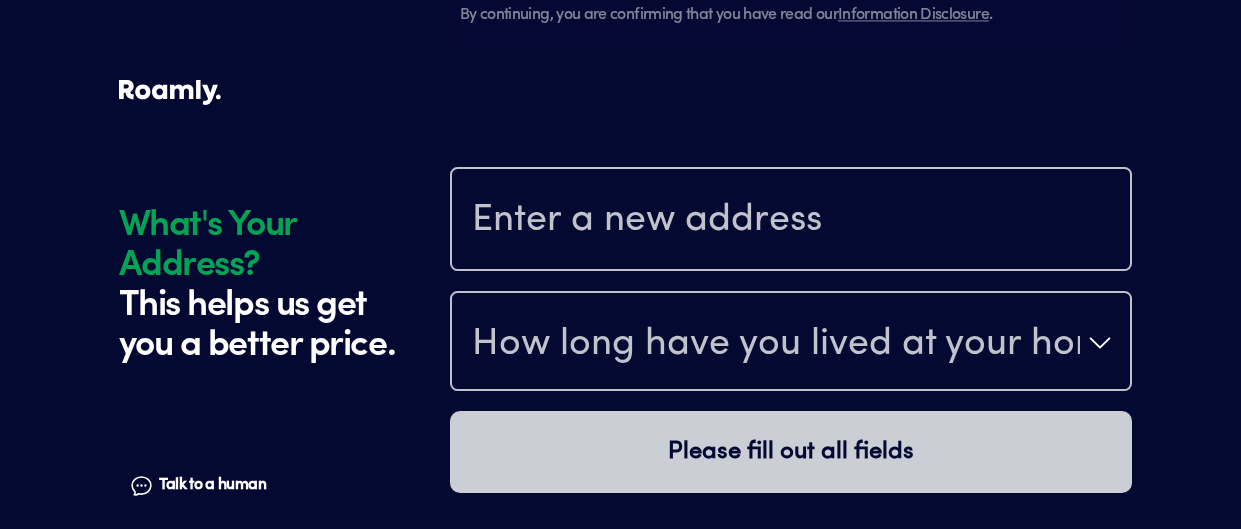 scroll, scrollTop: 2498, scrollLeft: 0, axis: vertical 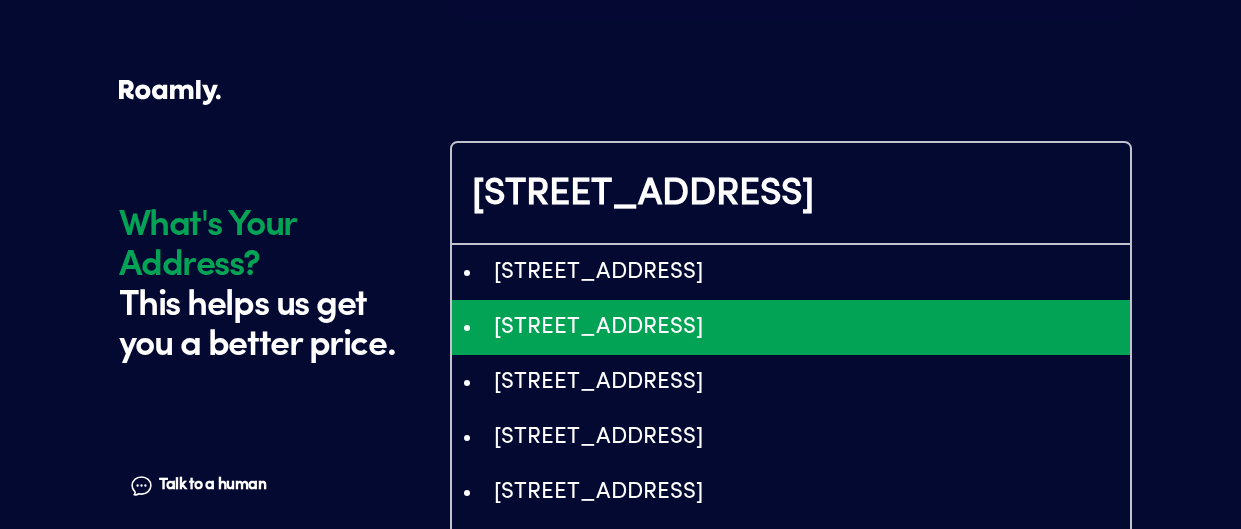 type on "ChIJ2xqlcTZTwYkReNRb_63Yrhg" 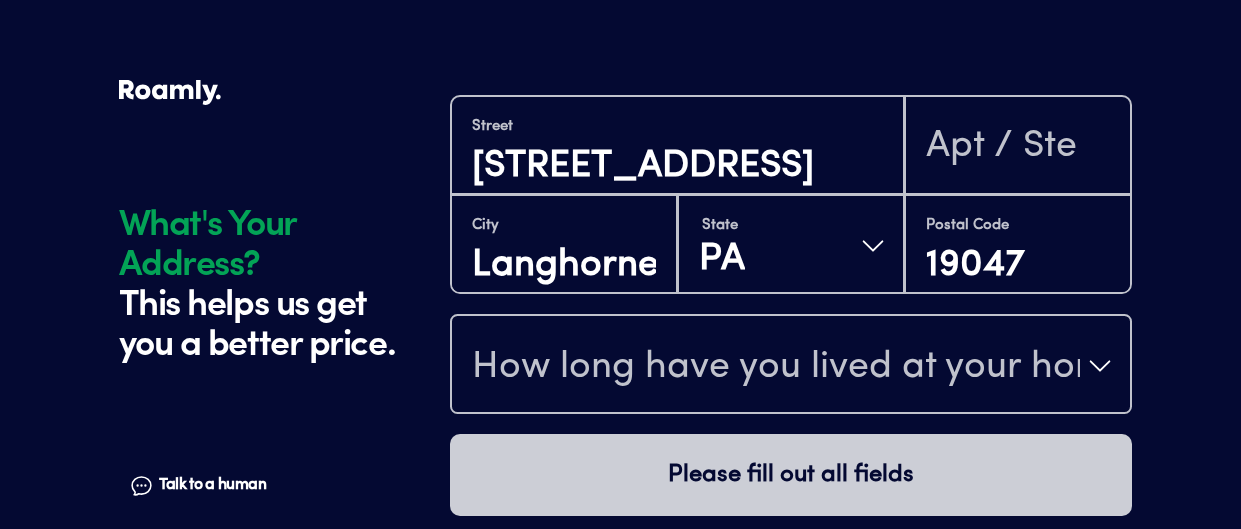 scroll, scrollTop: 2559, scrollLeft: 0, axis: vertical 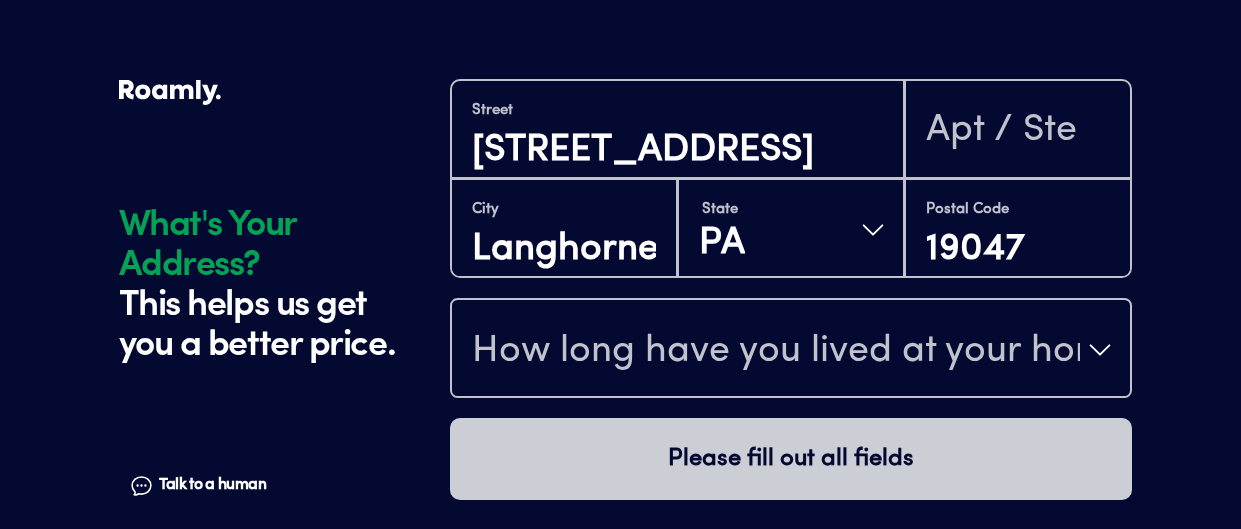 click on "How long have you lived at your home address?" at bounding box center (776, 352) 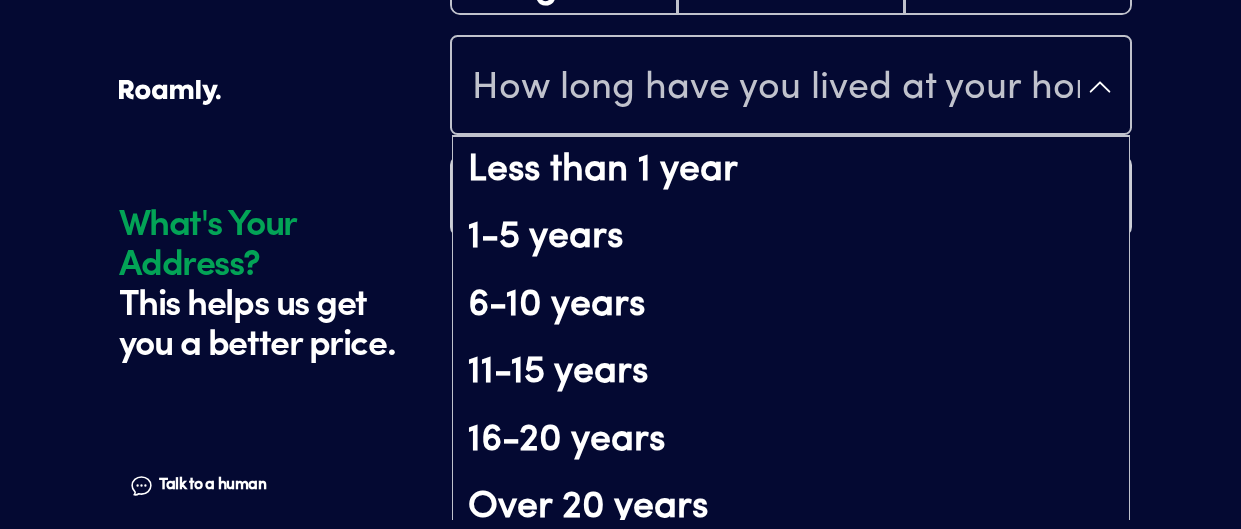 scroll, scrollTop: 285, scrollLeft: 0, axis: vertical 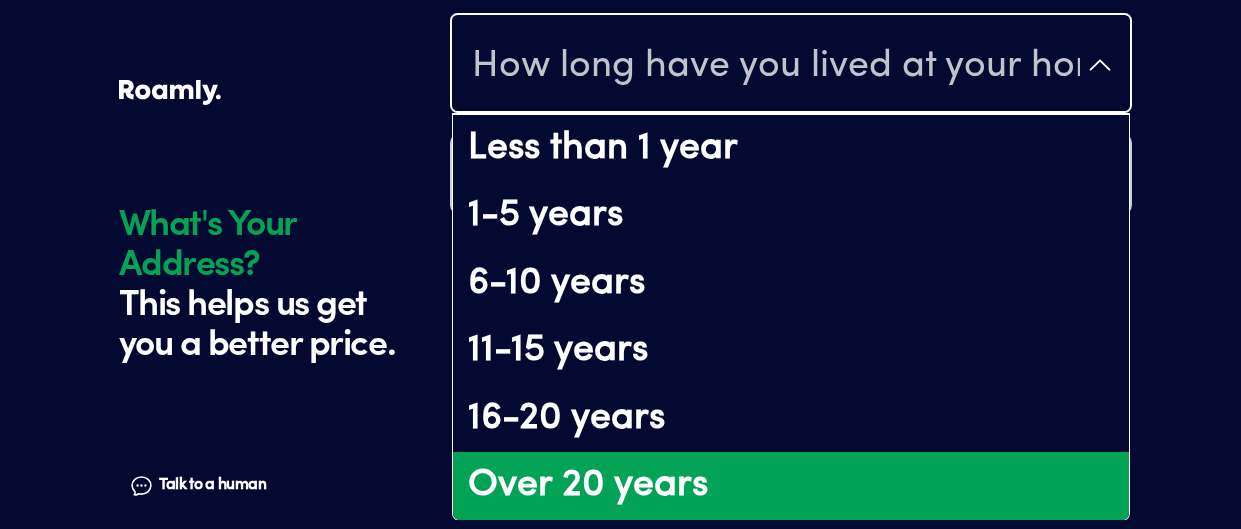 click on "Over 20 years" at bounding box center (791, 486) 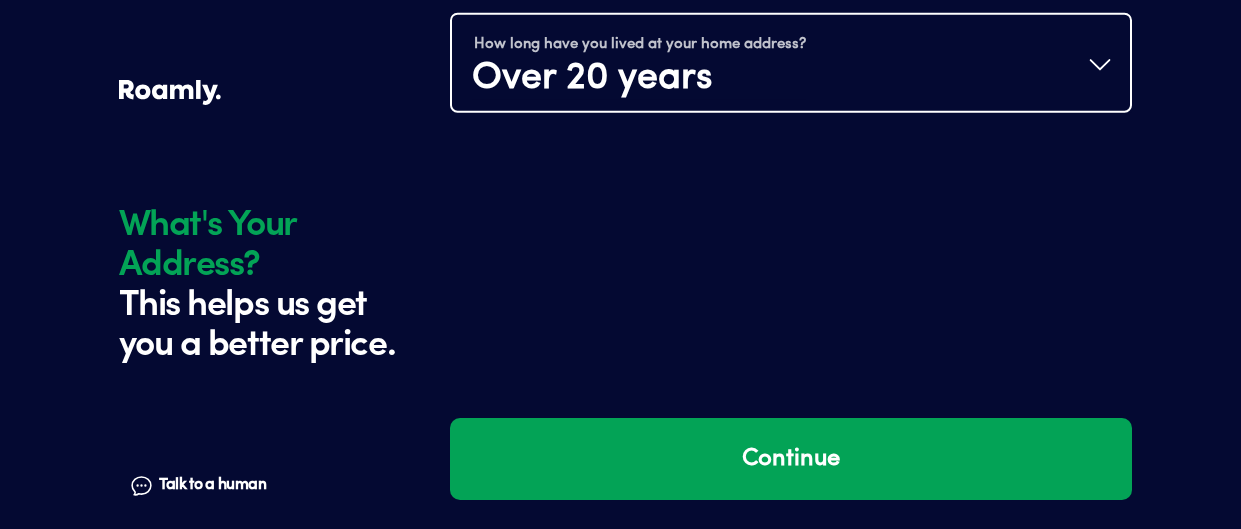scroll, scrollTop: 0, scrollLeft: 0, axis: both 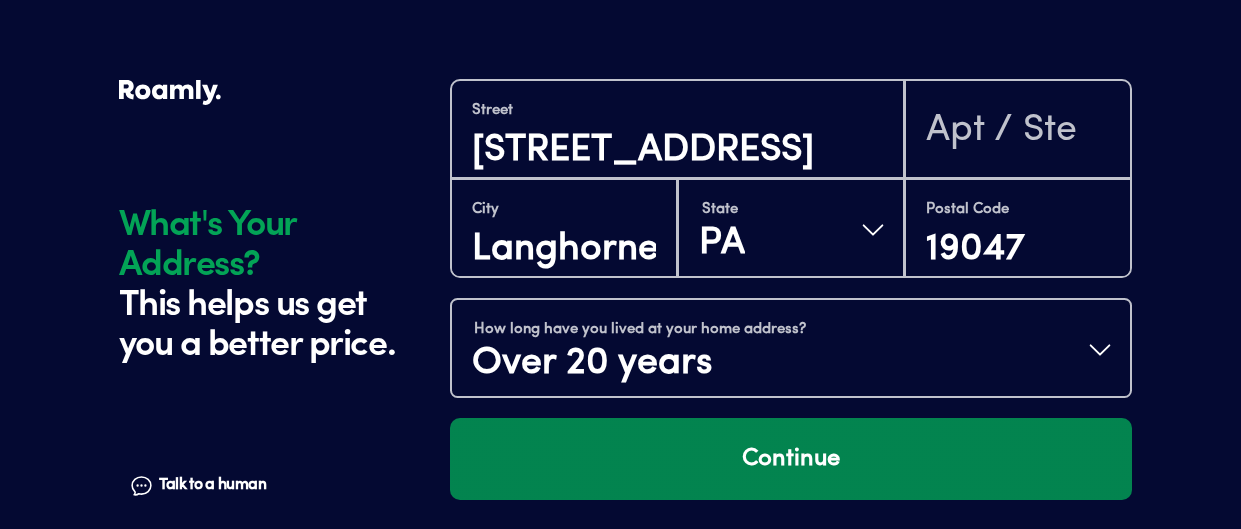 click on "Continue" at bounding box center [791, 459] 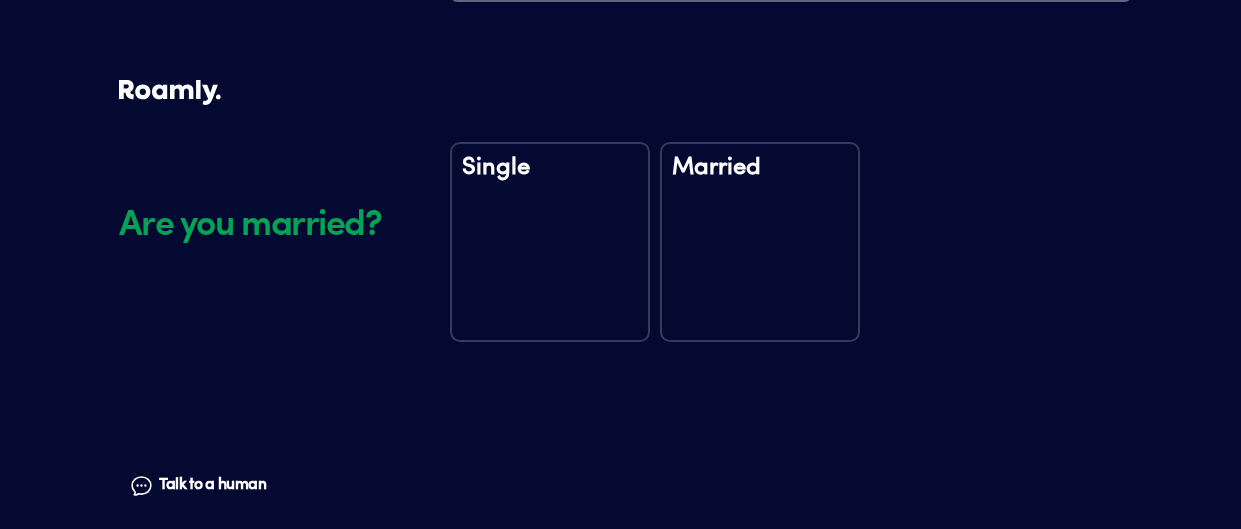 scroll, scrollTop: 2977, scrollLeft: 0, axis: vertical 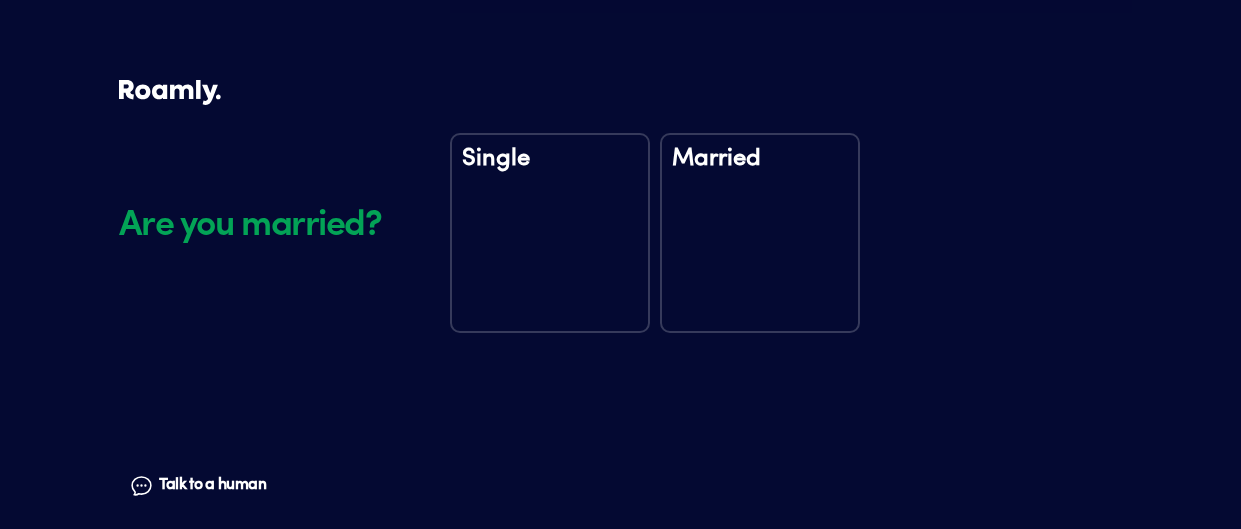 click on "Single" at bounding box center (550, 233) 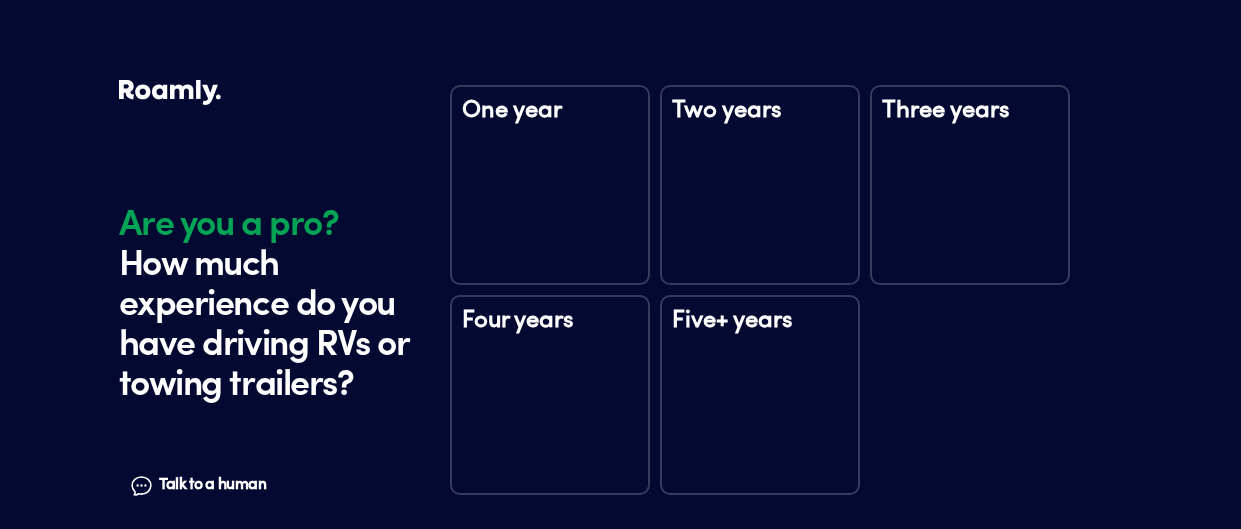 scroll, scrollTop: 3419, scrollLeft: 0, axis: vertical 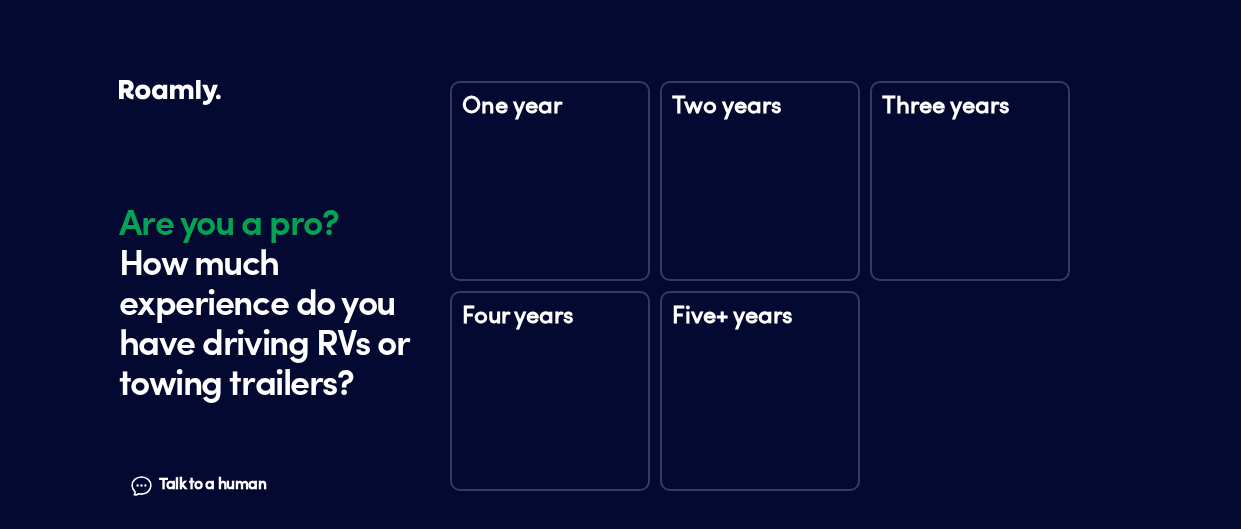 click on "Five+ years" at bounding box center [760, 391] 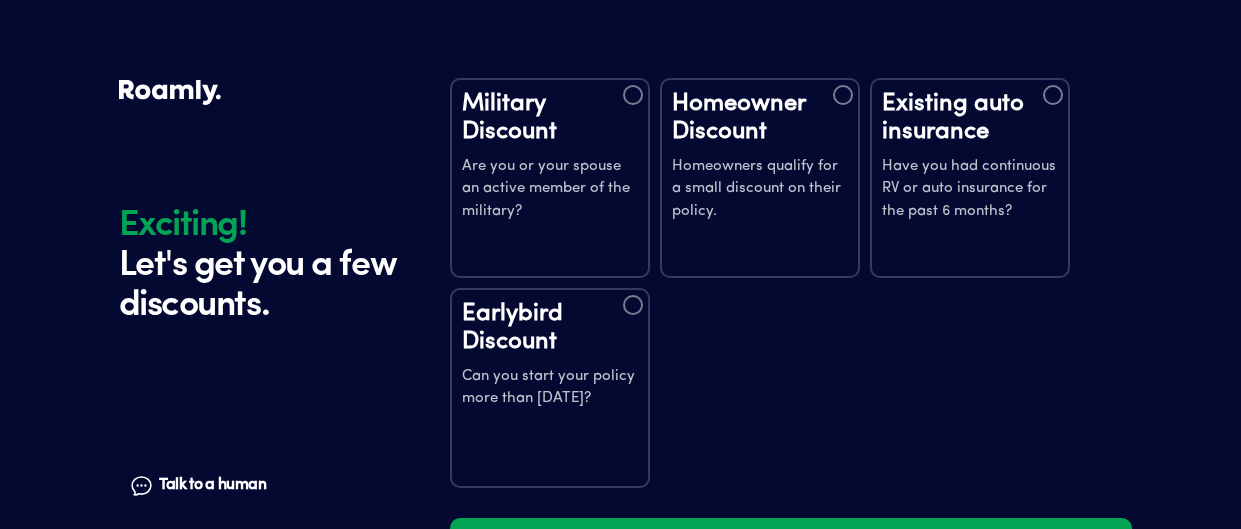 scroll, scrollTop: 4023, scrollLeft: 0, axis: vertical 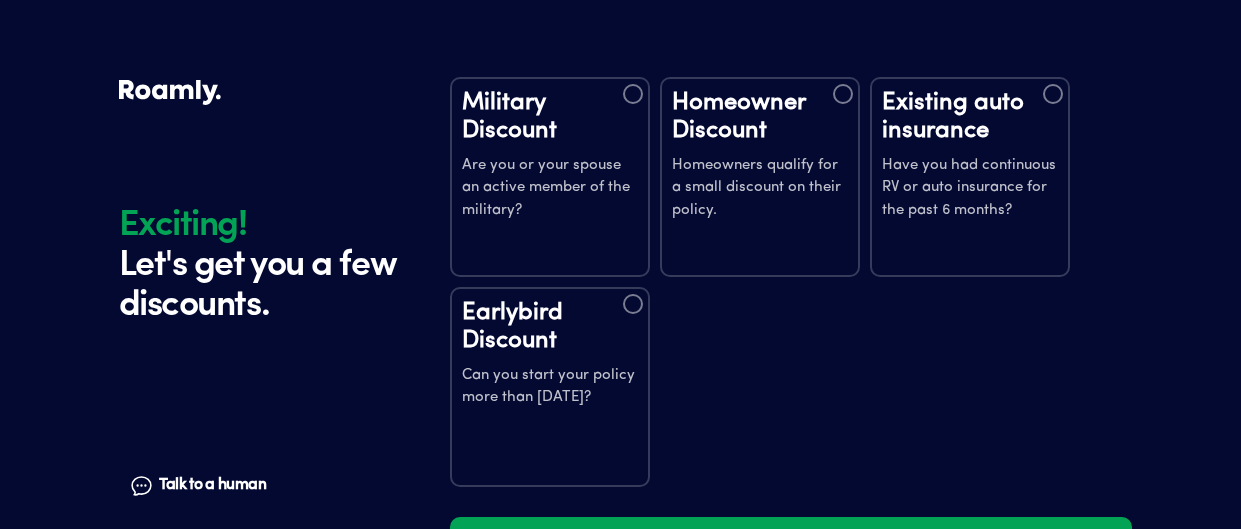 click on "Existing auto insurance Have you had continuous RV or auto insurance for the past 6 months?" at bounding box center [970, 156] 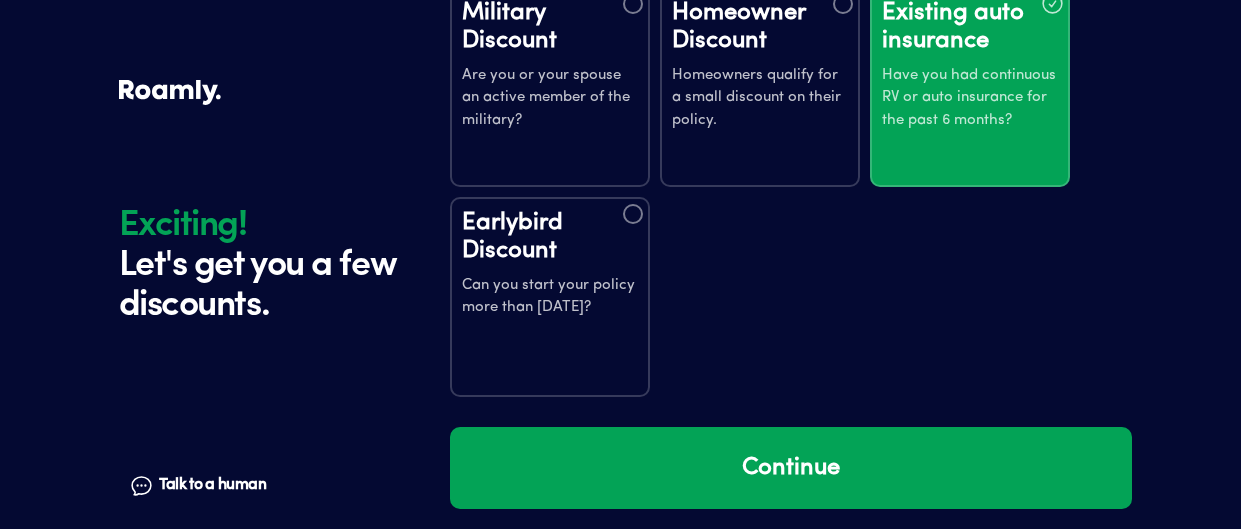scroll, scrollTop: 4121, scrollLeft: 0, axis: vertical 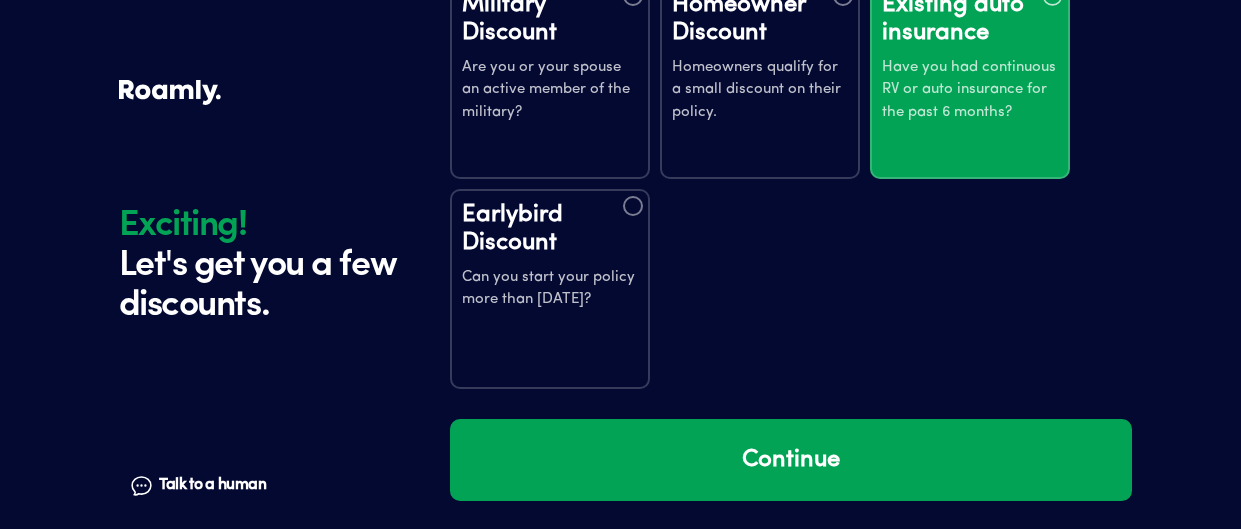 click on "Earlybird Discount Can you start your policy more than [DATE]?" at bounding box center [550, 289] 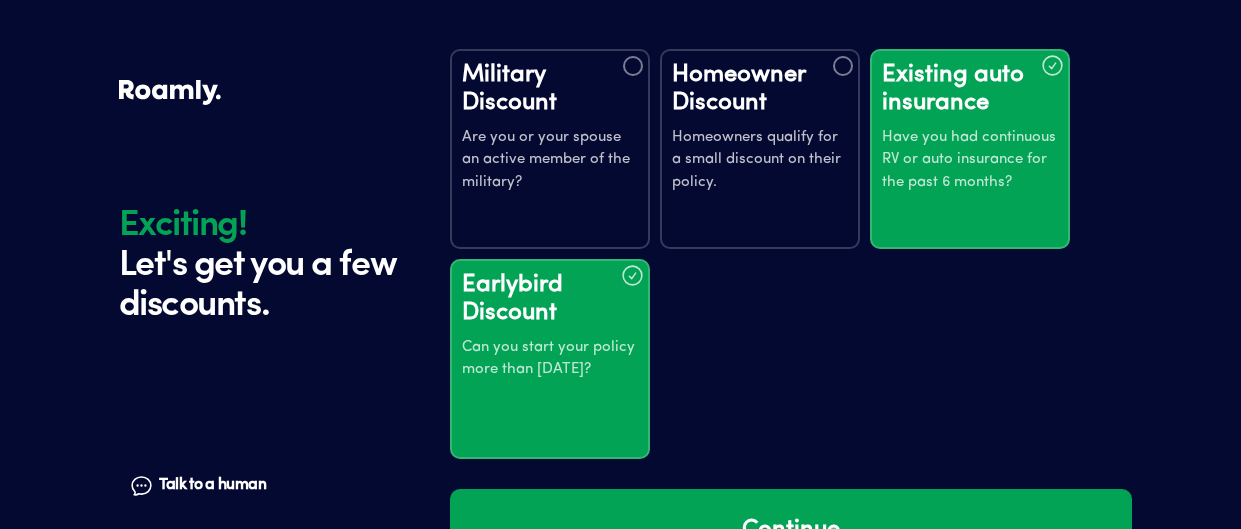 scroll, scrollTop: 4121, scrollLeft: 0, axis: vertical 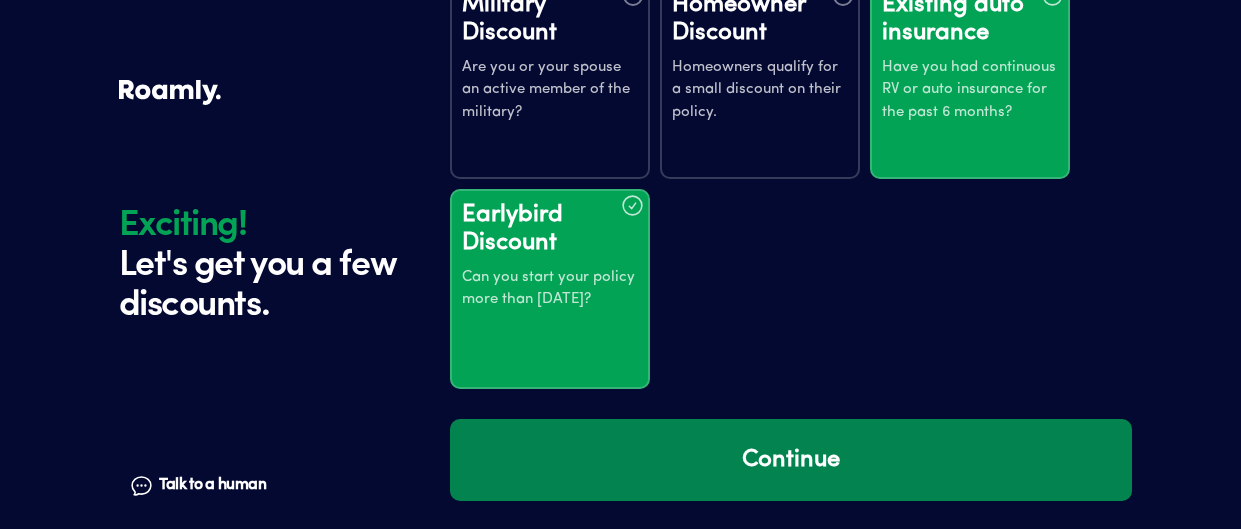 click on "Continue" at bounding box center [791, 460] 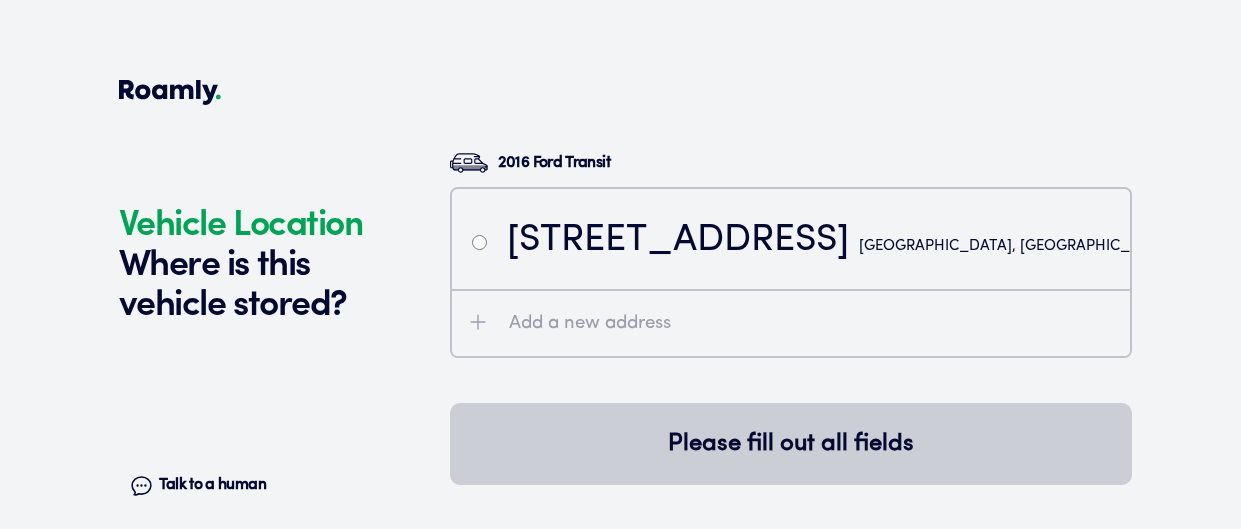 scroll, scrollTop: 4571, scrollLeft: 0, axis: vertical 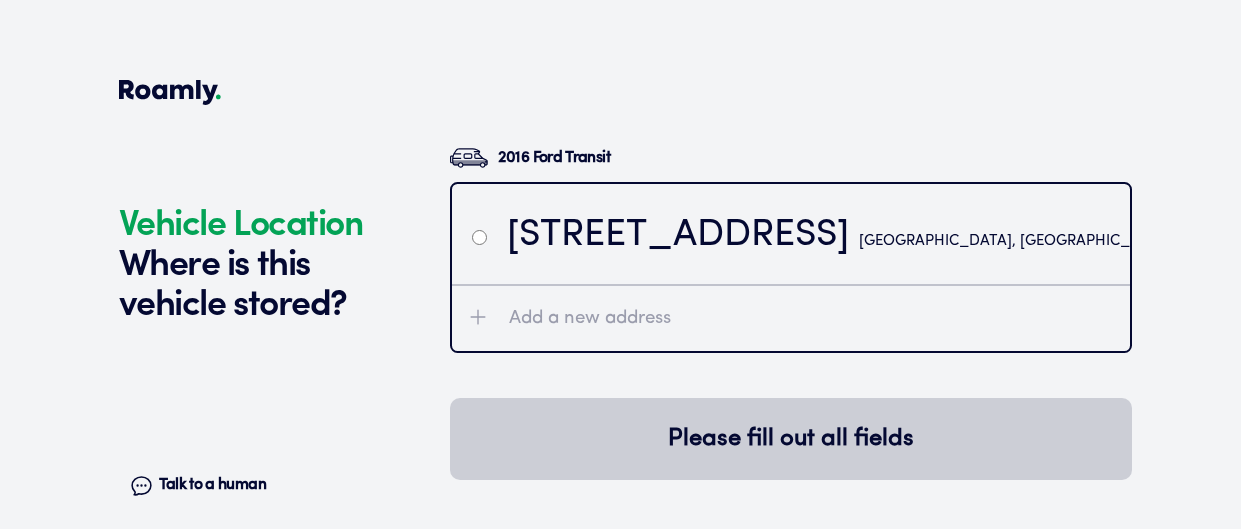 click at bounding box center [479, 237] 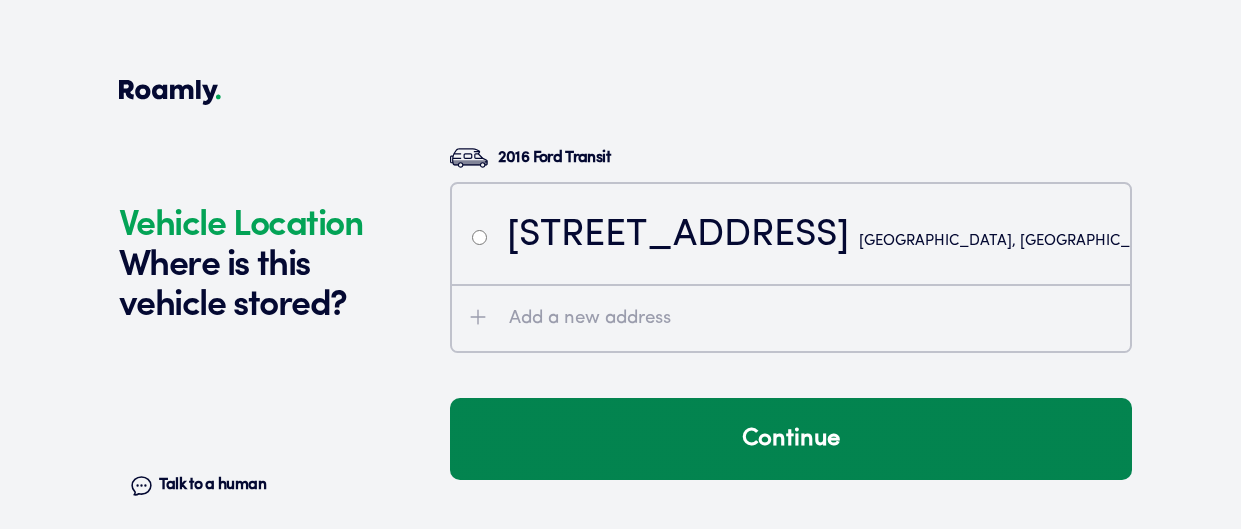 click on "Continue" at bounding box center [791, 439] 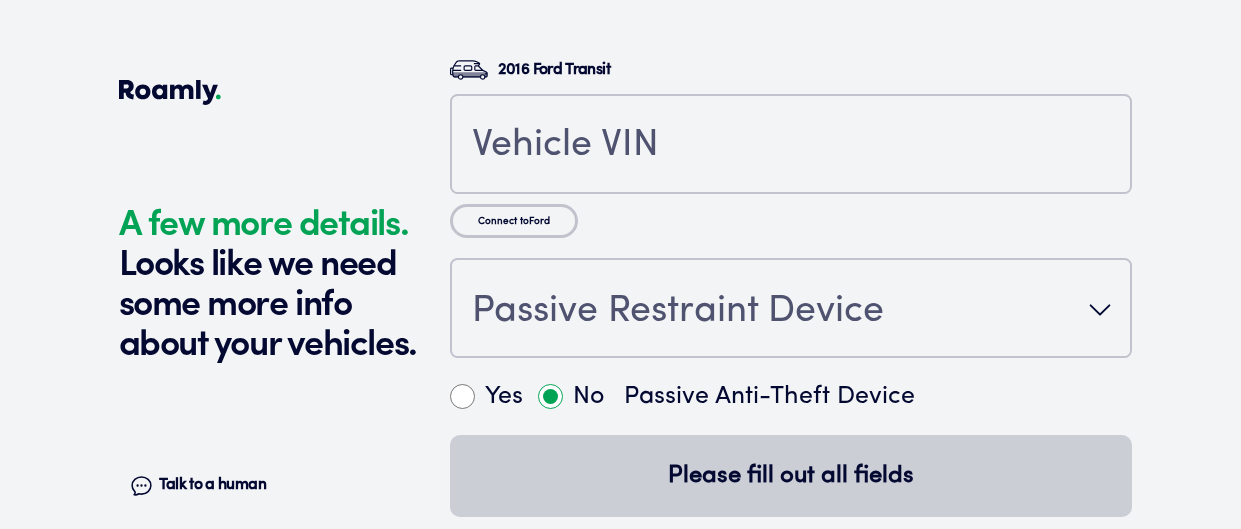scroll, scrollTop: 5113, scrollLeft: 0, axis: vertical 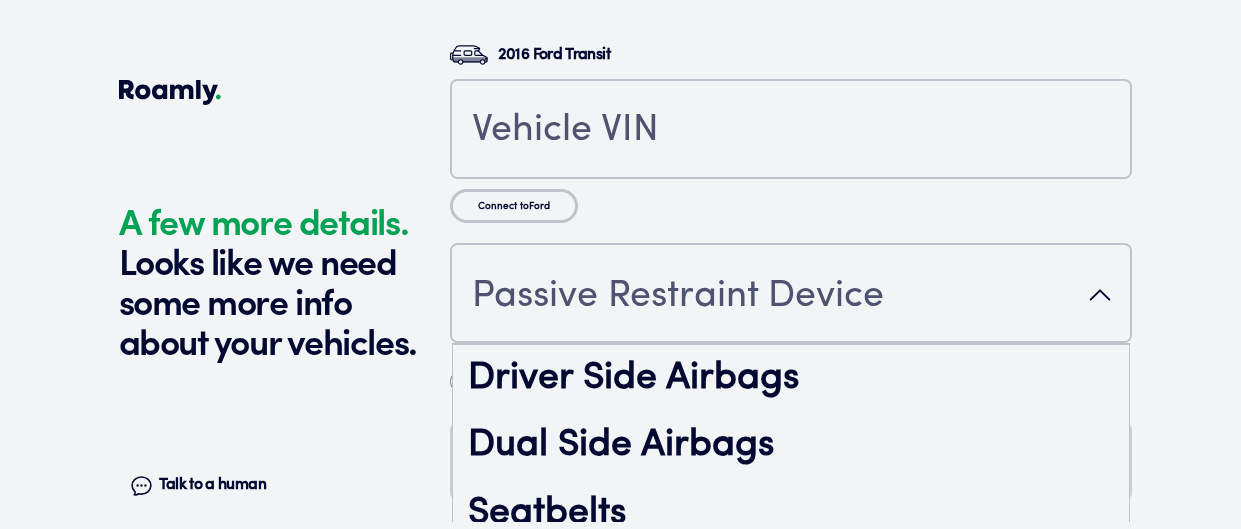 click on "Passive Restraint Device" at bounding box center (791, 295) 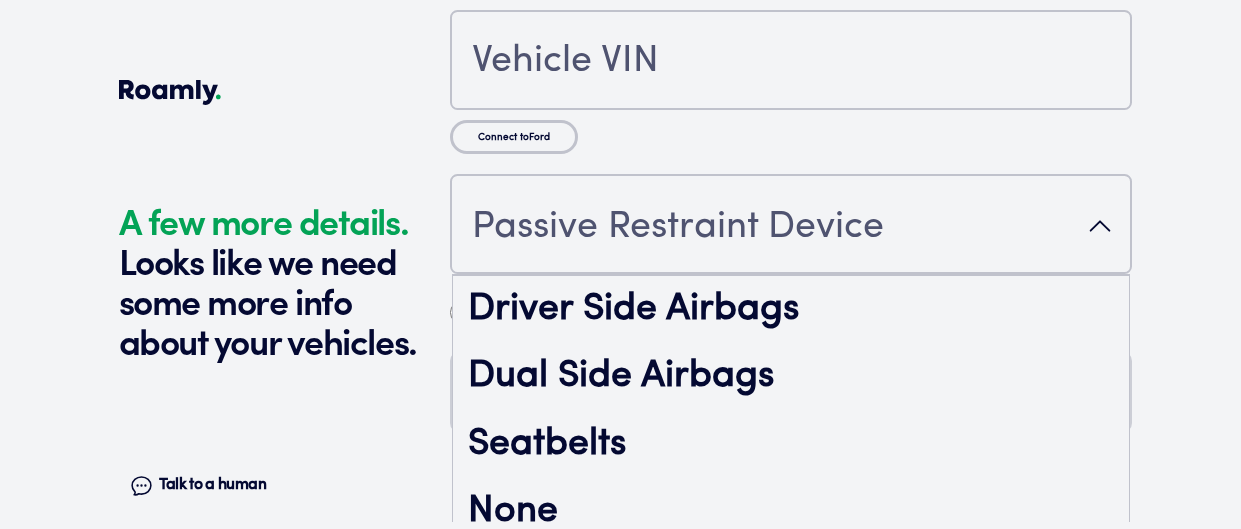 scroll, scrollTop: 92, scrollLeft: 0, axis: vertical 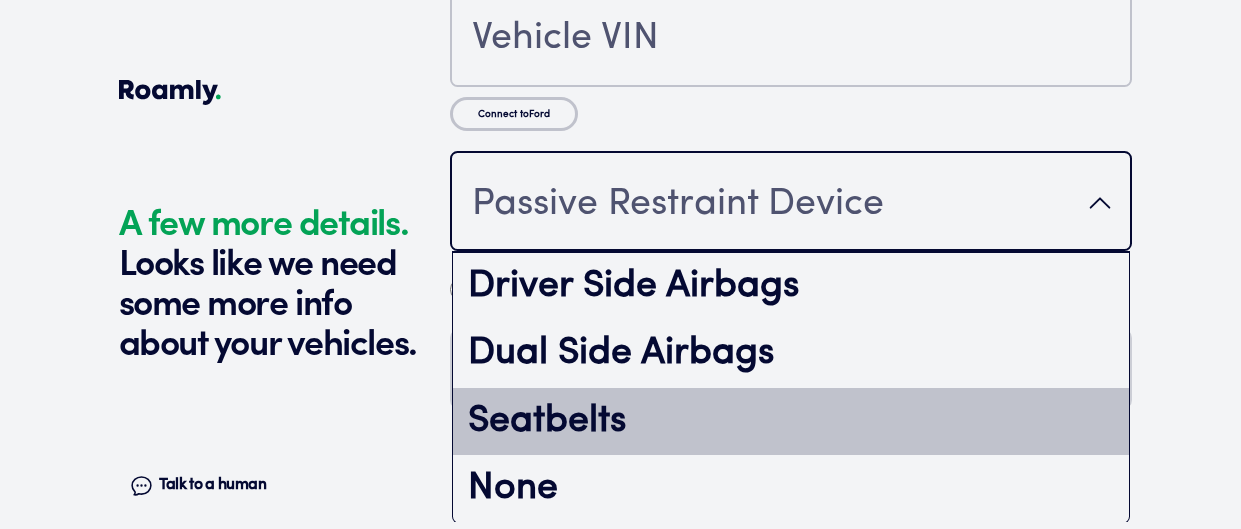 click on "Seatbelts" at bounding box center (791, 422) 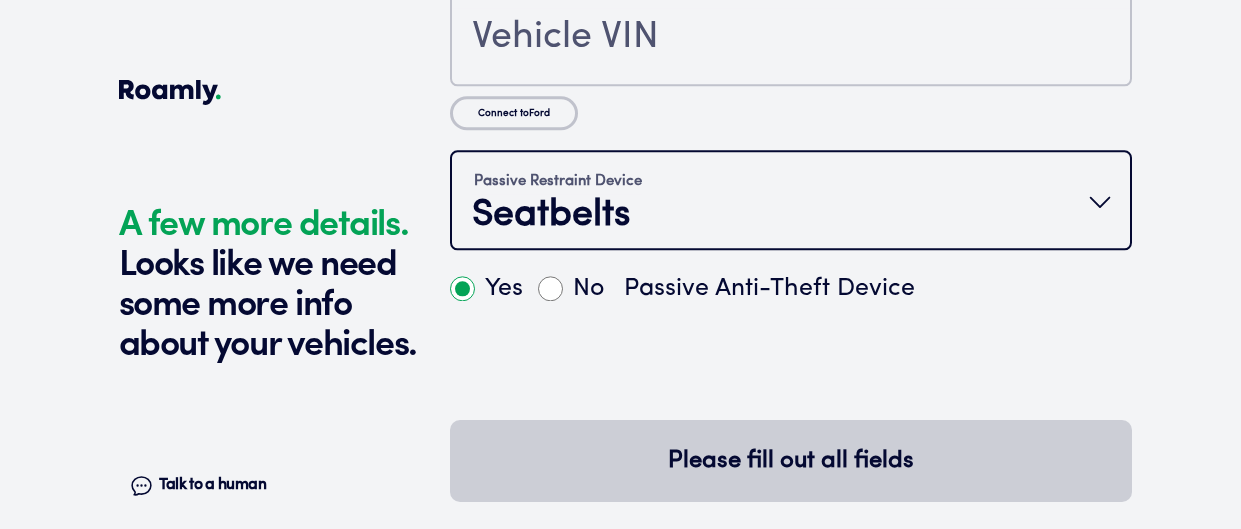 scroll, scrollTop: 0, scrollLeft: 0, axis: both 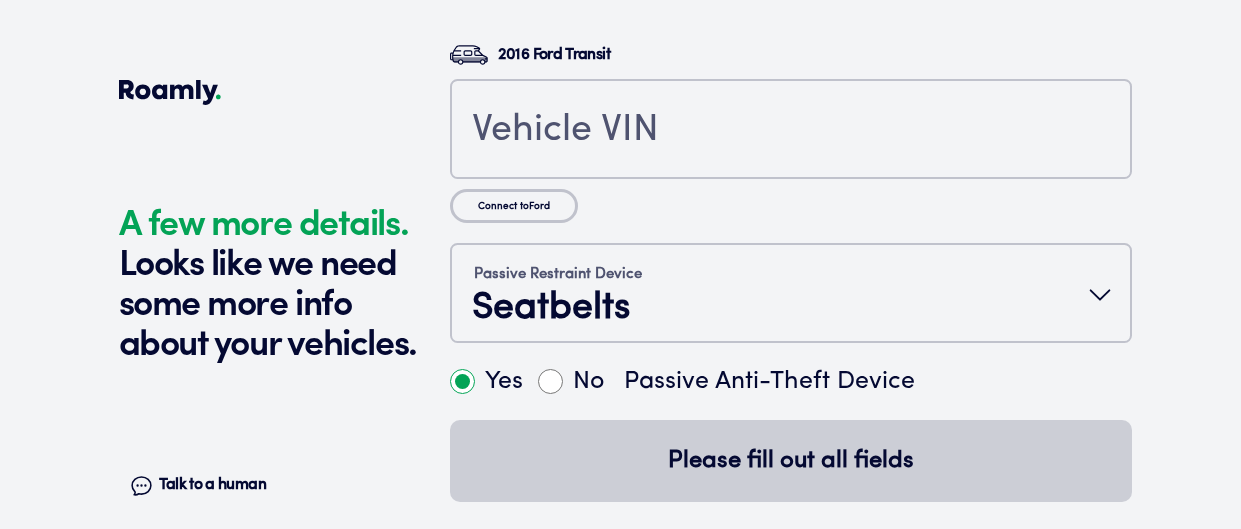 click on "Yes" at bounding box center [462, 381] 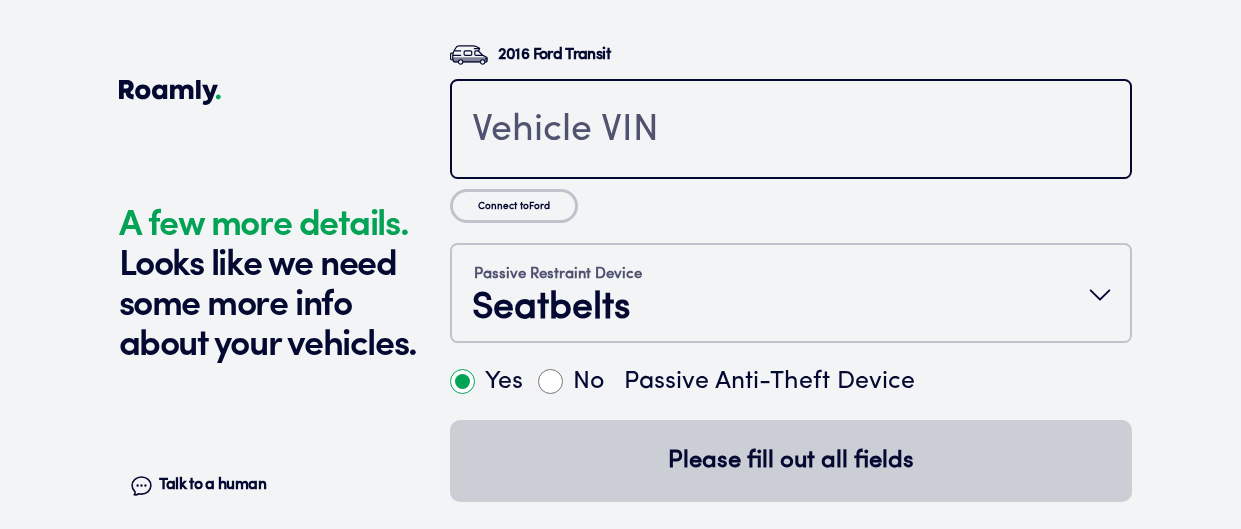 click at bounding box center (791, 131) 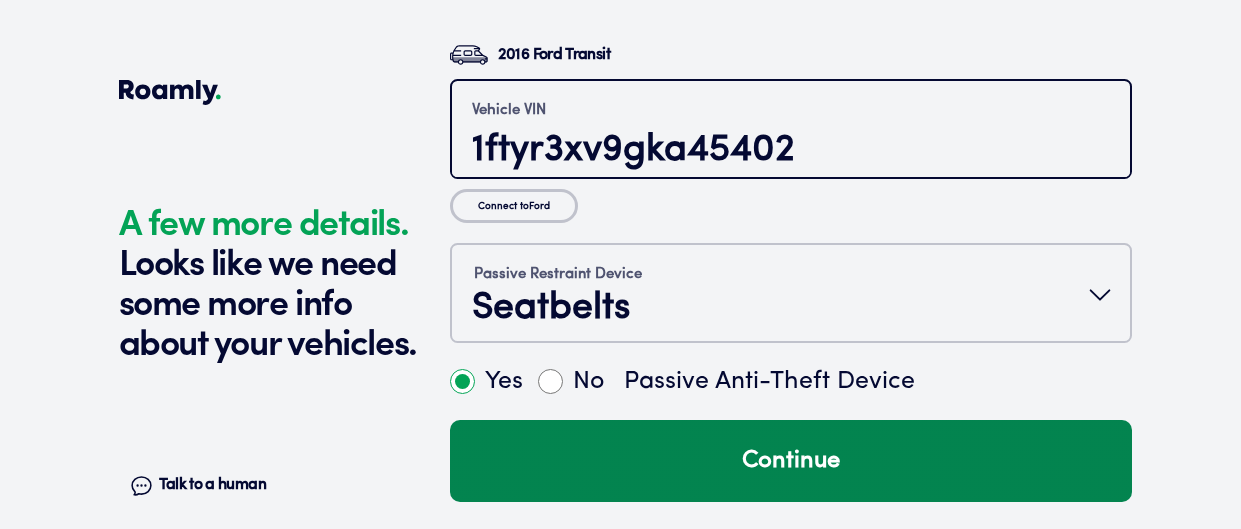 type on "1ftyr3xv9gka45402" 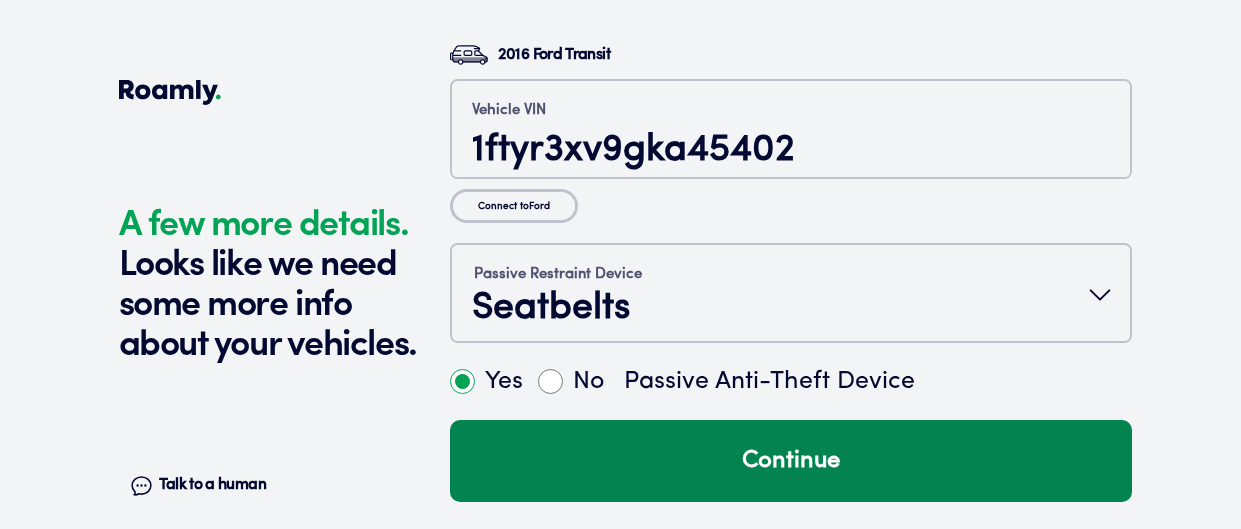 click on "Continue" at bounding box center (791, 461) 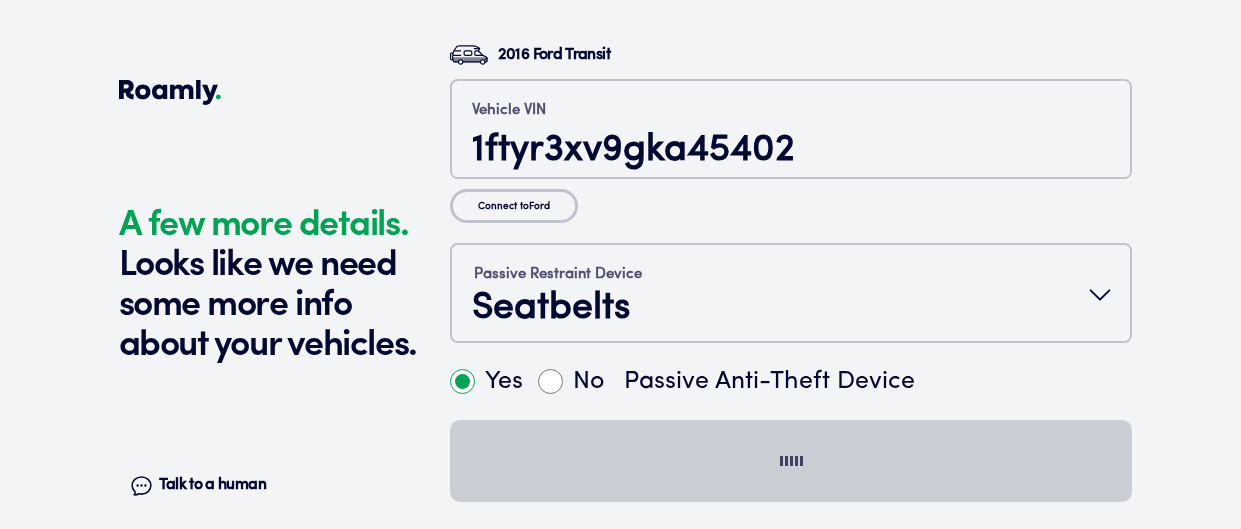 radio on "false" 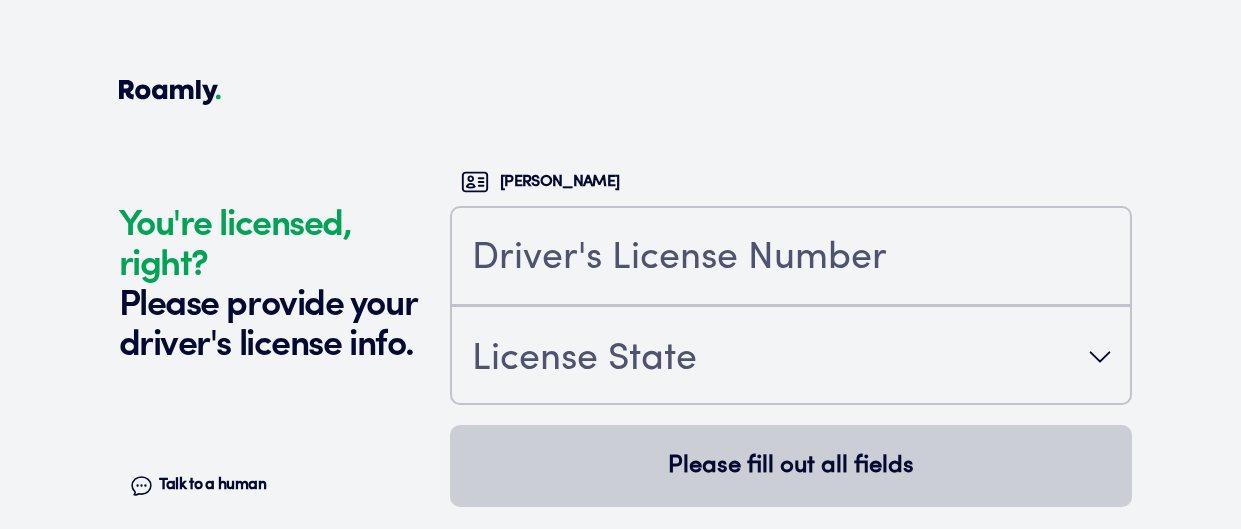 scroll, scrollTop: 5455, scrollLeft: 0, axis: vertical 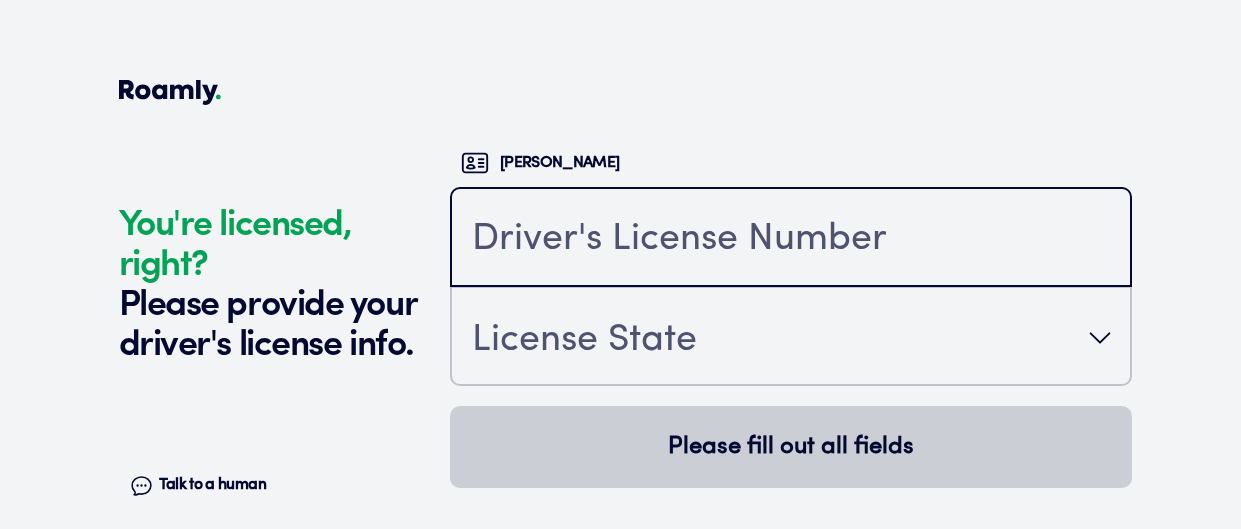 click at bounding box center [791, 239] 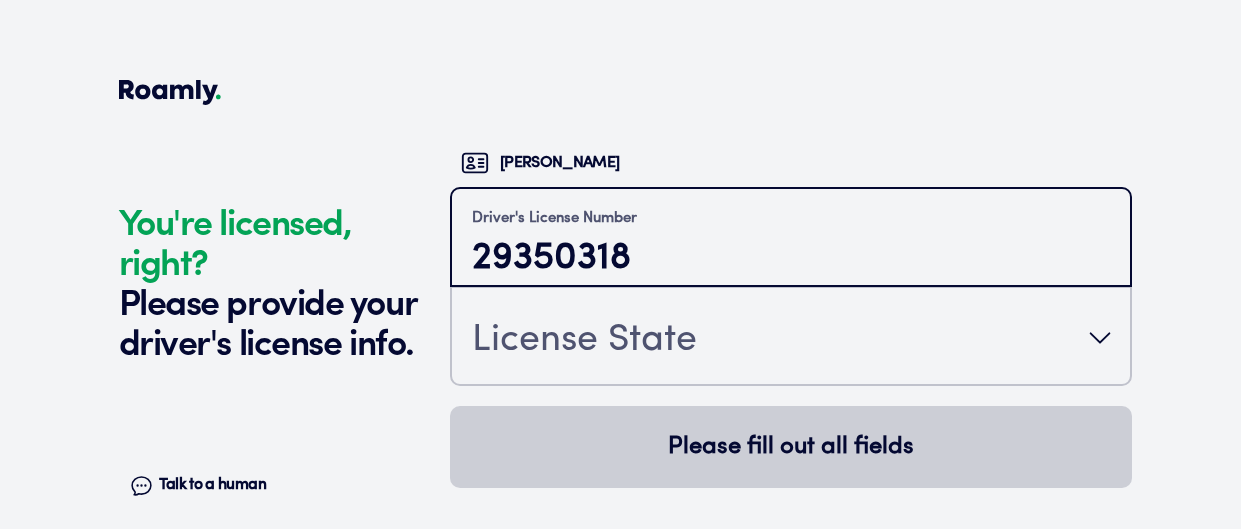 type on "29350318" 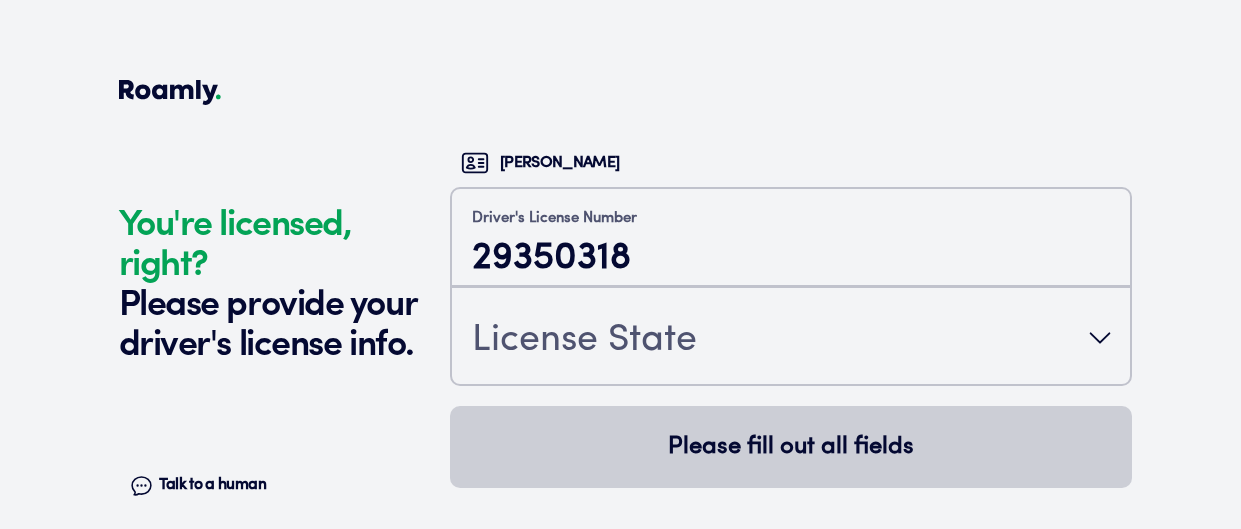 click on "License State" at bounding box center (791, 338) 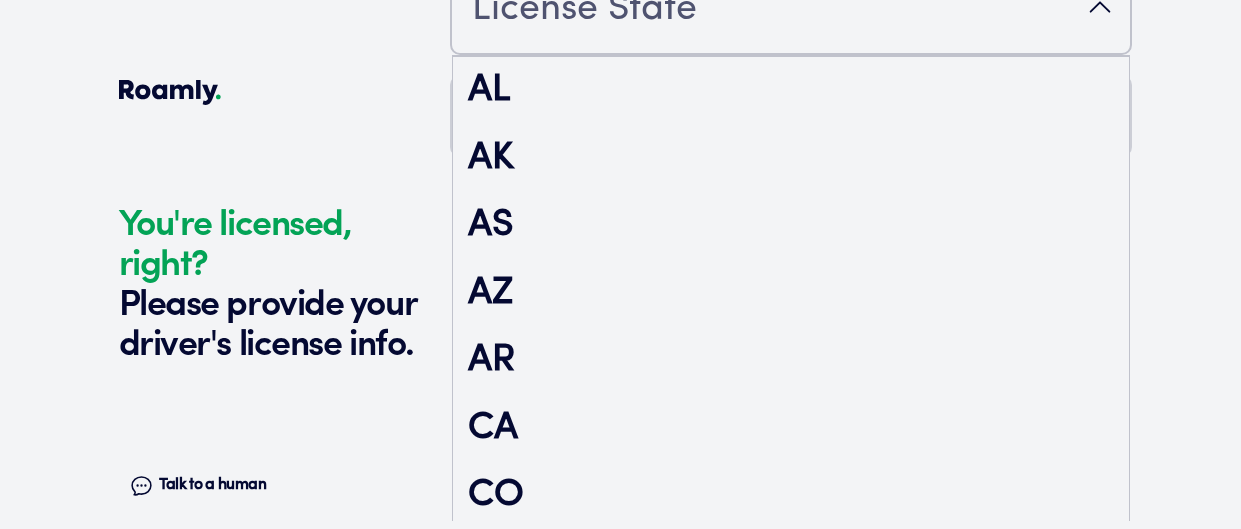 scroll, scrollTop: 338, scrollLeft: 0, axis: vertical 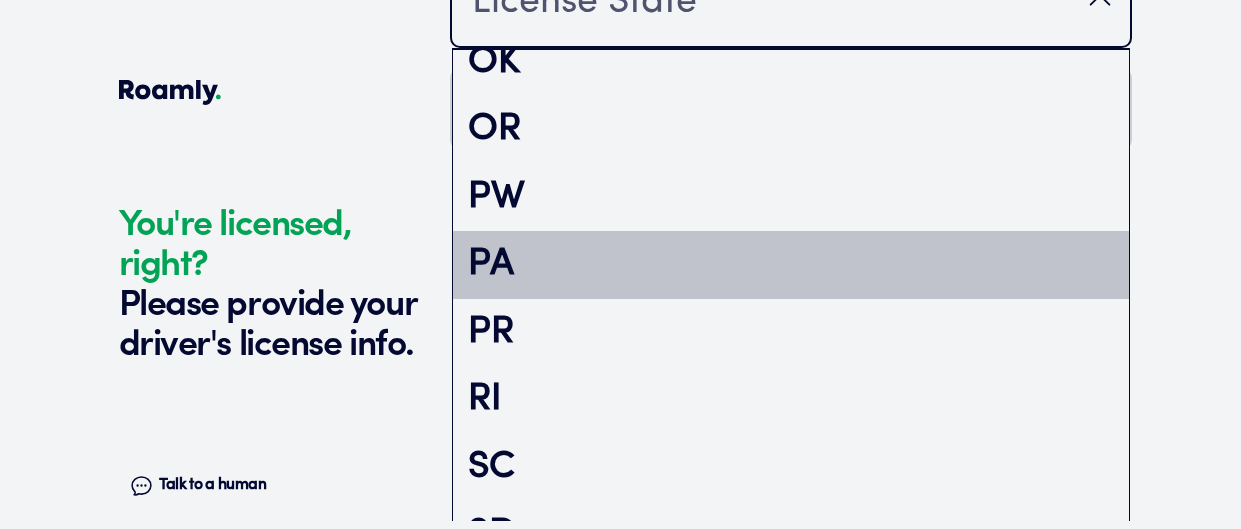 click on "PA" at bounding box center (791, 265) 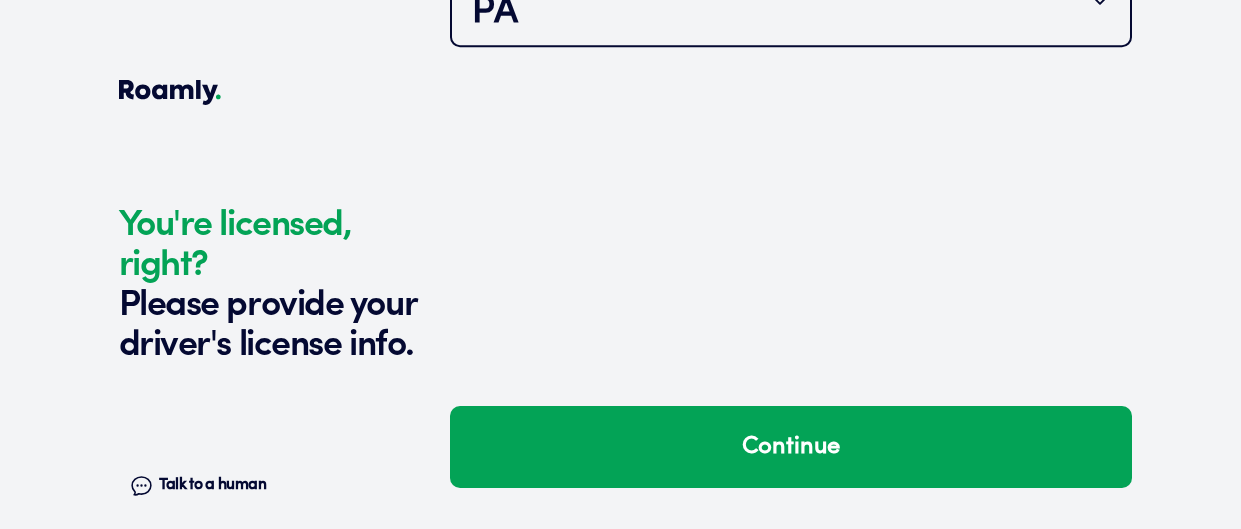 scroll, scrollTop: 0, scrollLeft: 0, axis: both 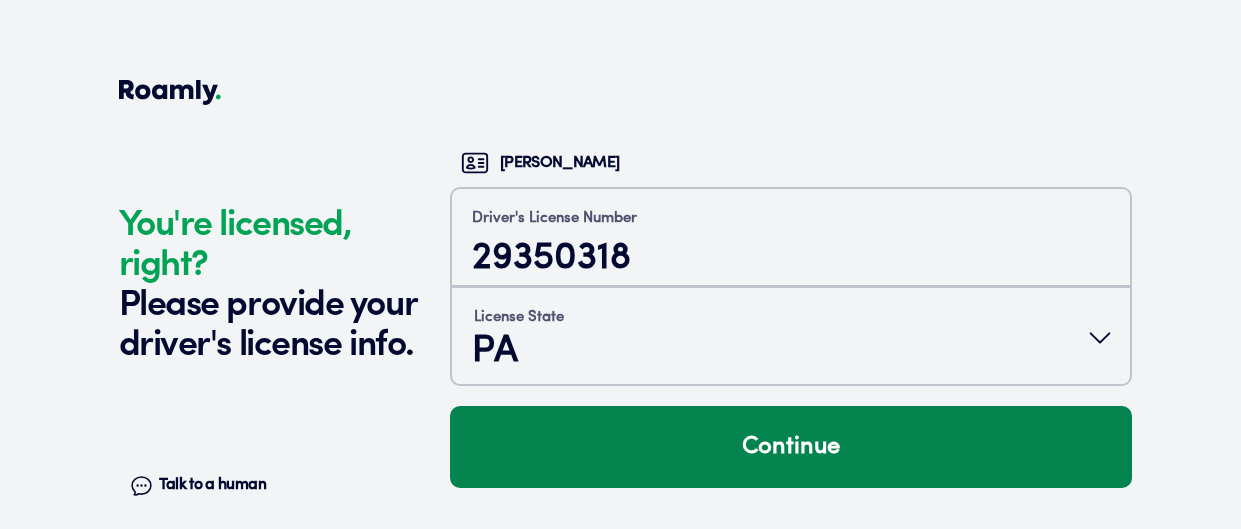 click on "Continue" at bounding box center (791, 447) 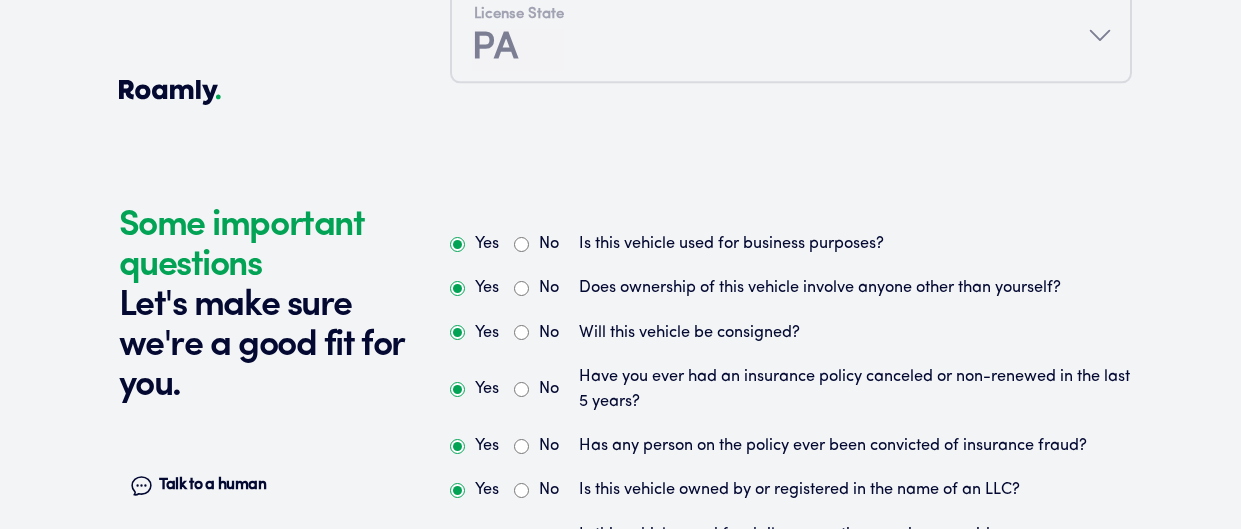 scroll, scrollTop: 5888, scrollLeft: 0, axis: vertical 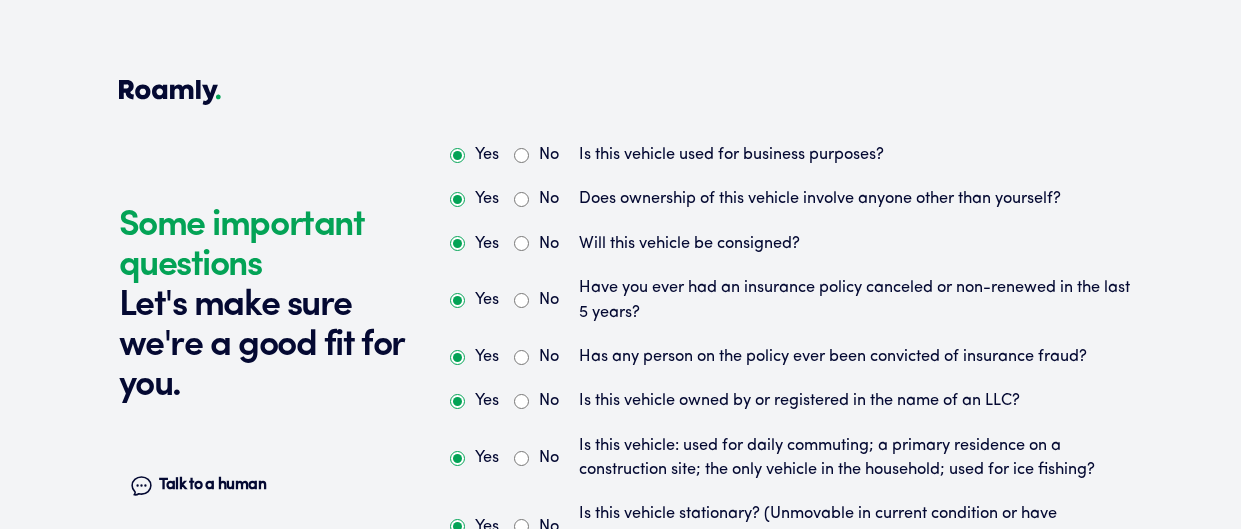 click on "No" at bounding box center (521, 155) 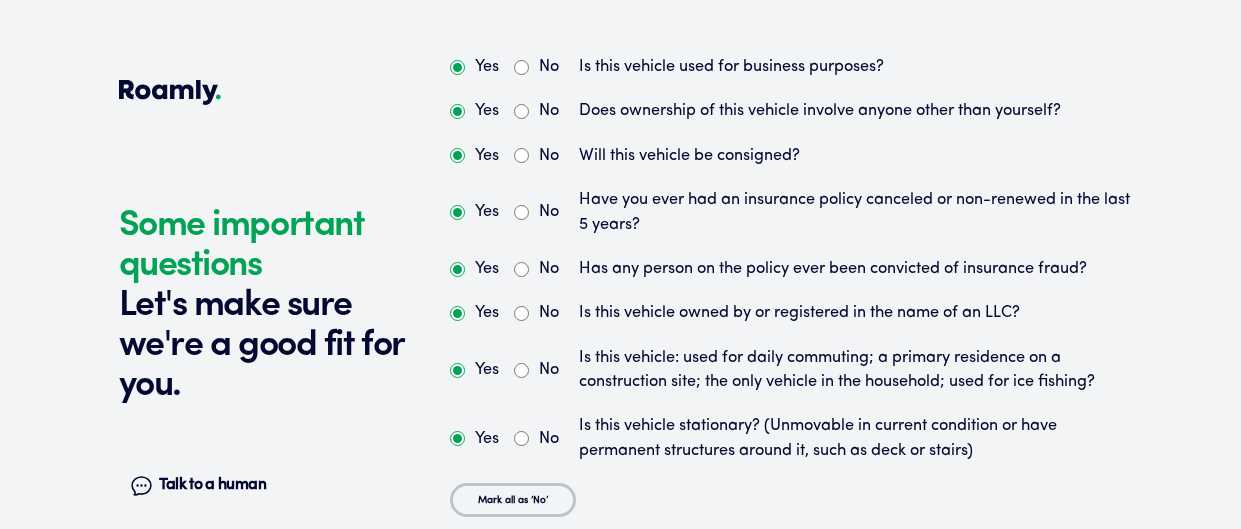 scroll, scrollTop: 5981, scrollLeft: 0, axis: vertical 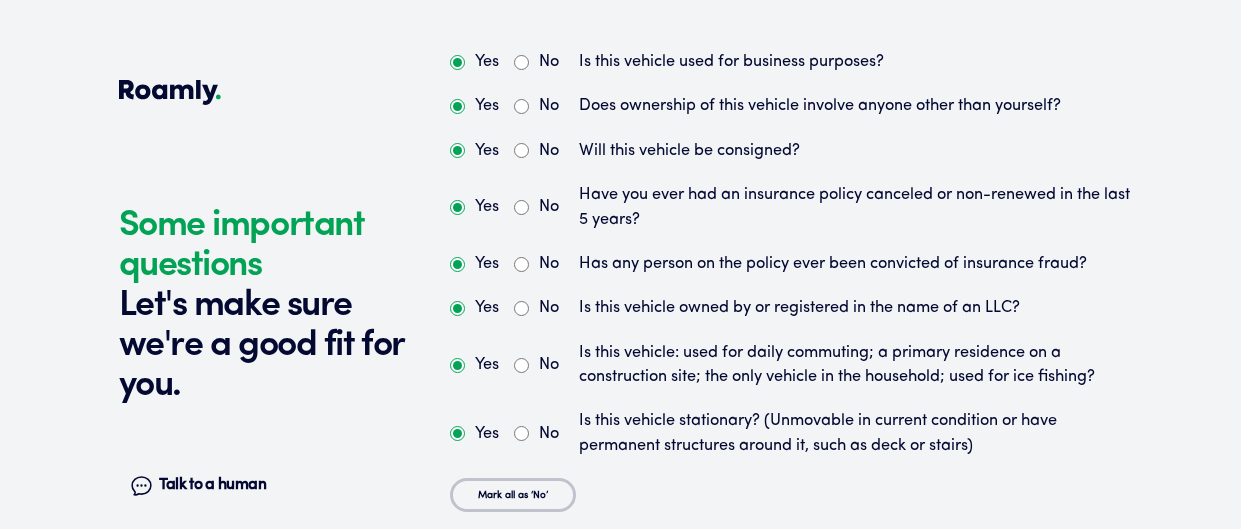 click on "No" at bounding box center [521, 207] 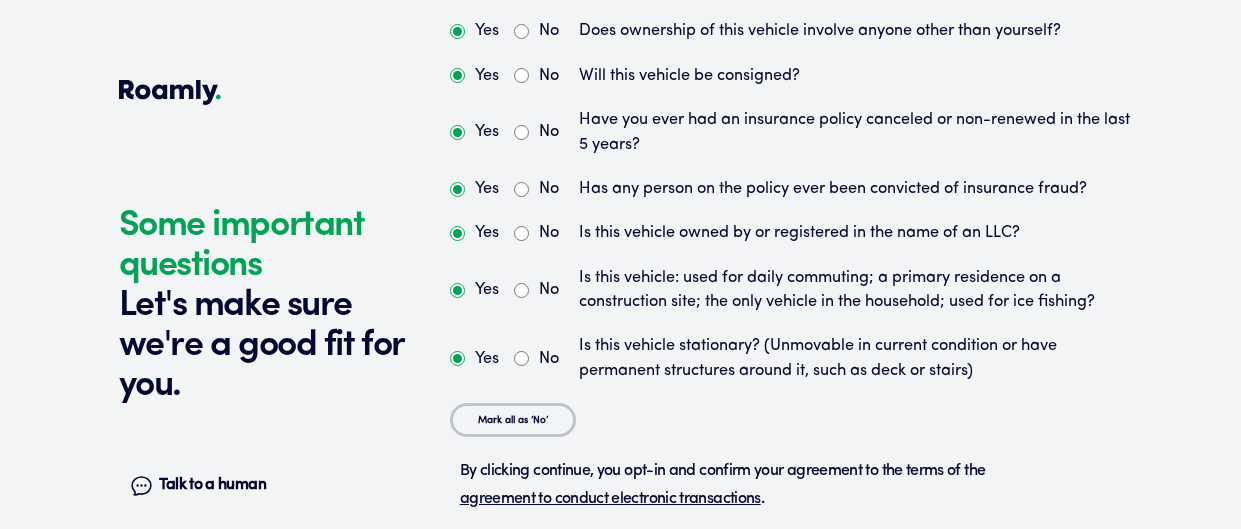 scroll, scrollTop: 6057, scrollLeft: 0, axis: vertical 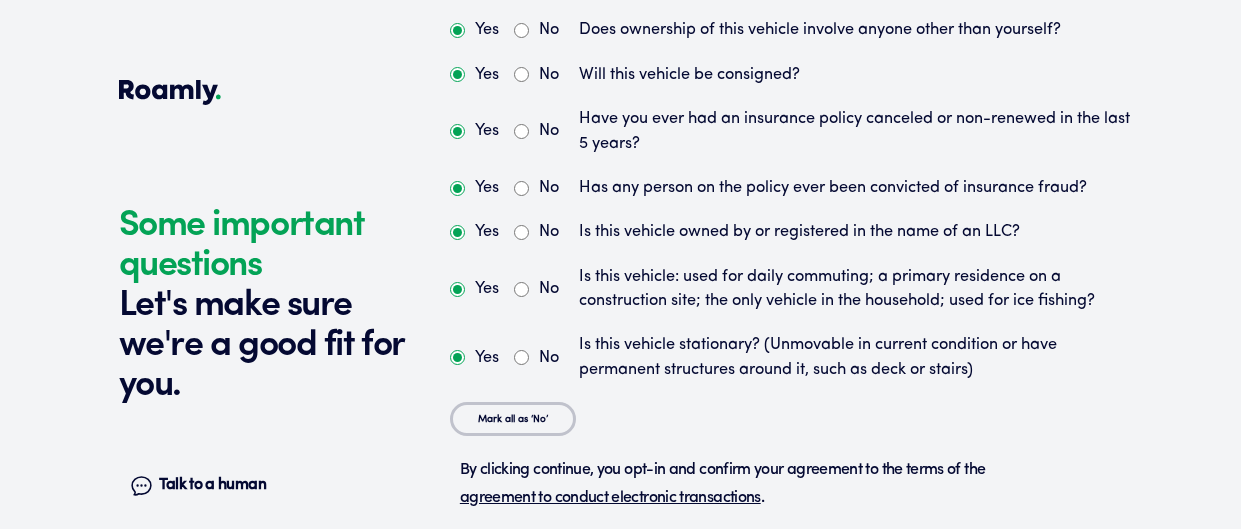 click on "No" at bounding box center (521, 188) 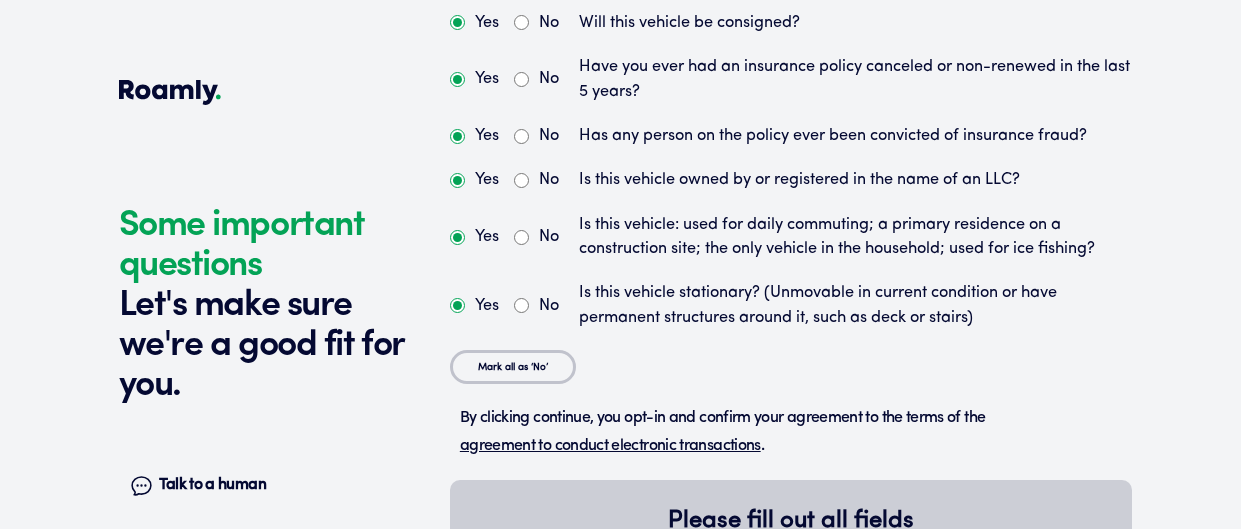scroll, scrollTop: 6111, scrollLeft: 0, axis: vertical 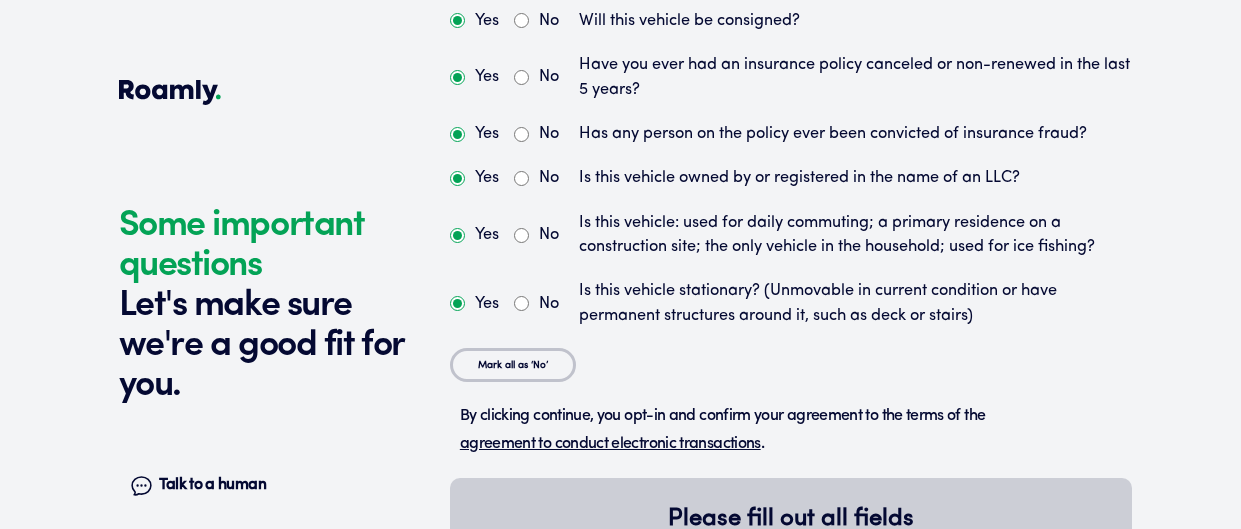 click on "No" at bounding box center (521, 235) 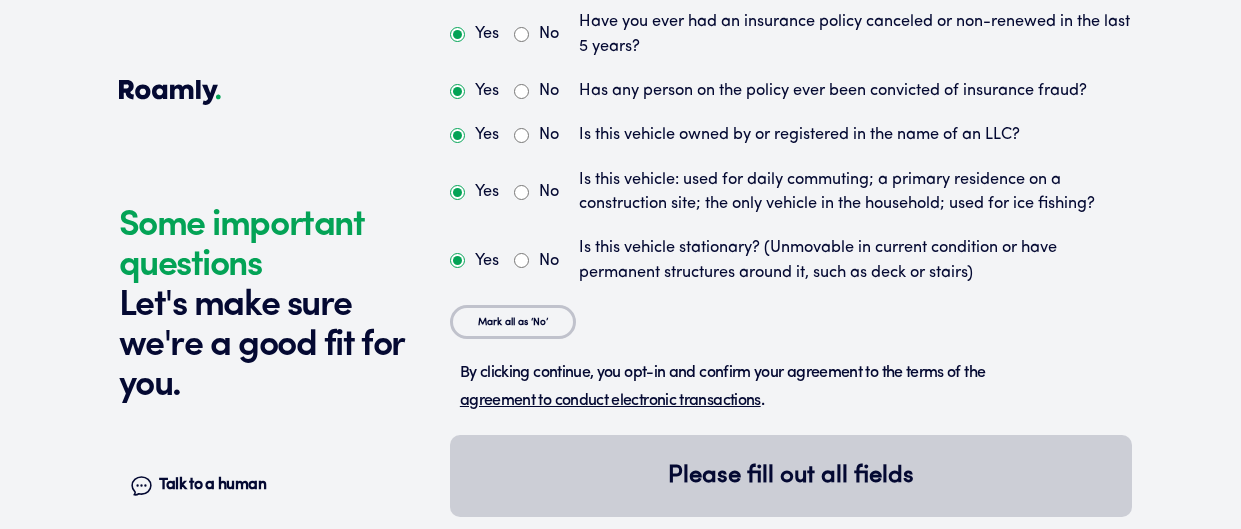 scroll, scrollTop: 6169, scrollLeft: 0, axis: vertical 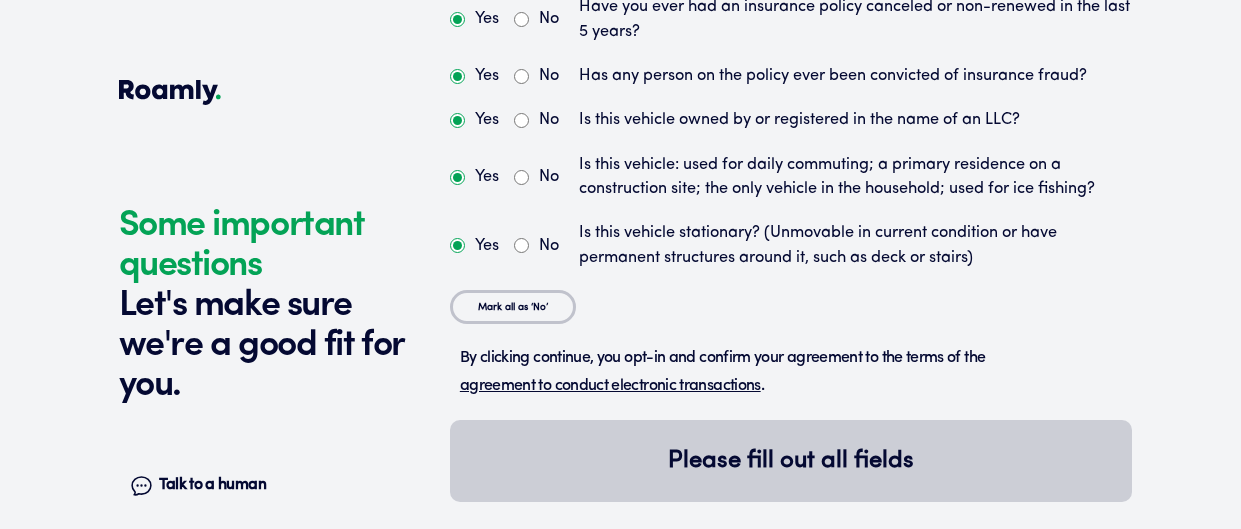 click on "No" at bounding box center (521, 245) 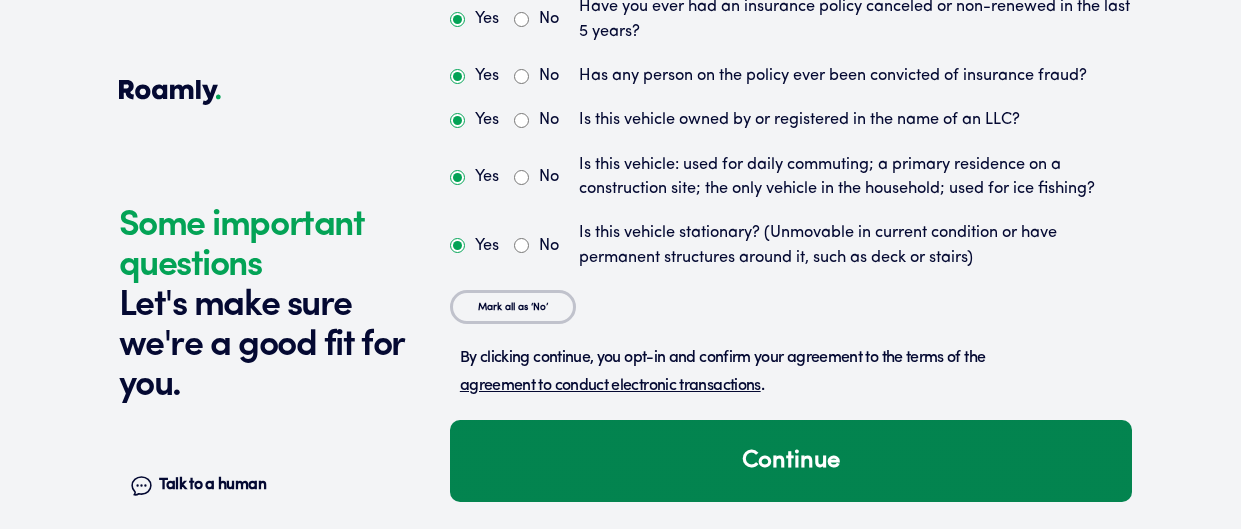 click on "Continue" at bounding box center (791, 461) 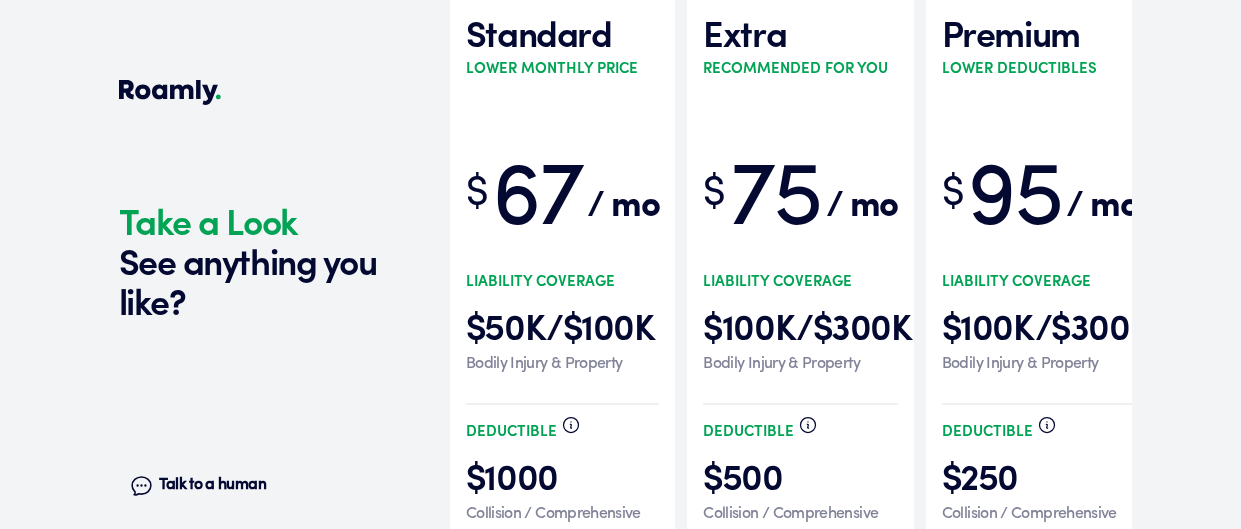 scroll, scrollTop: 6782, scrollLeft: 0, axis: vertical 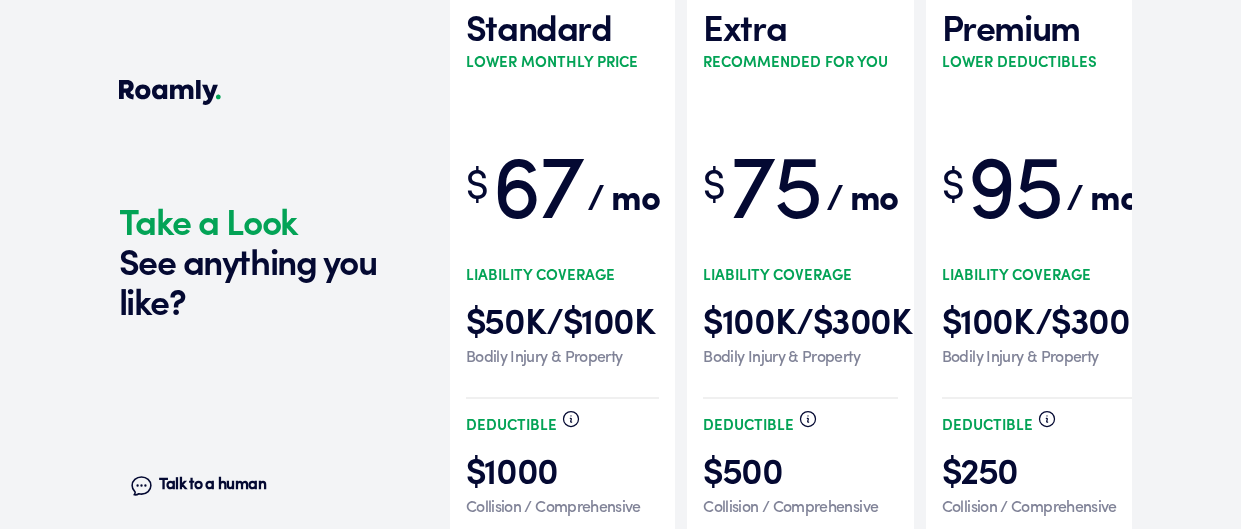 click on "Talk to a human Chat" at bounding box center (197, 485) 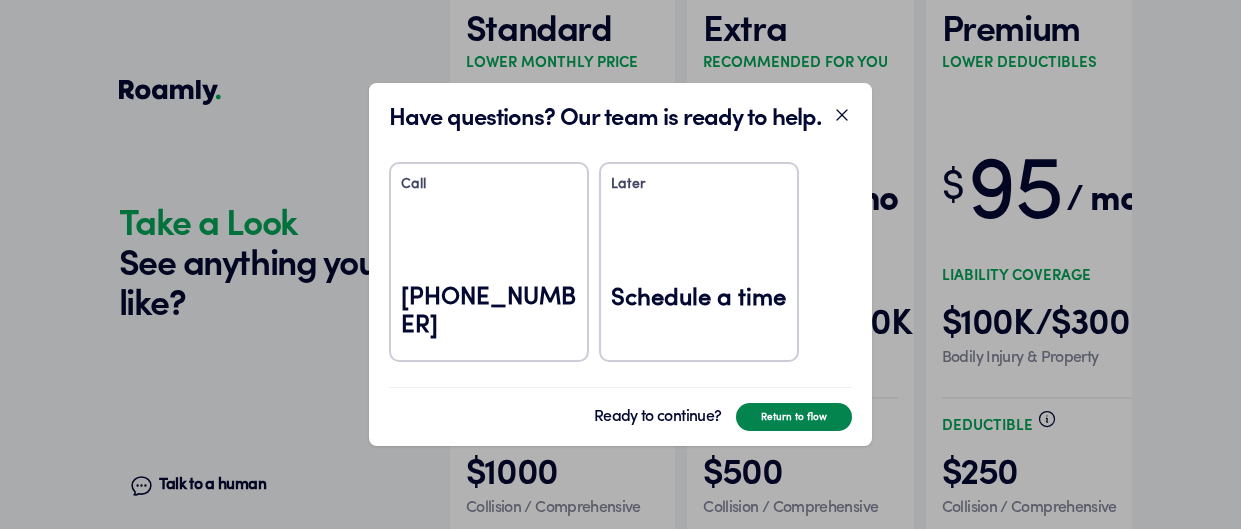click on "Return to flow" at bounding box center [794, 417] 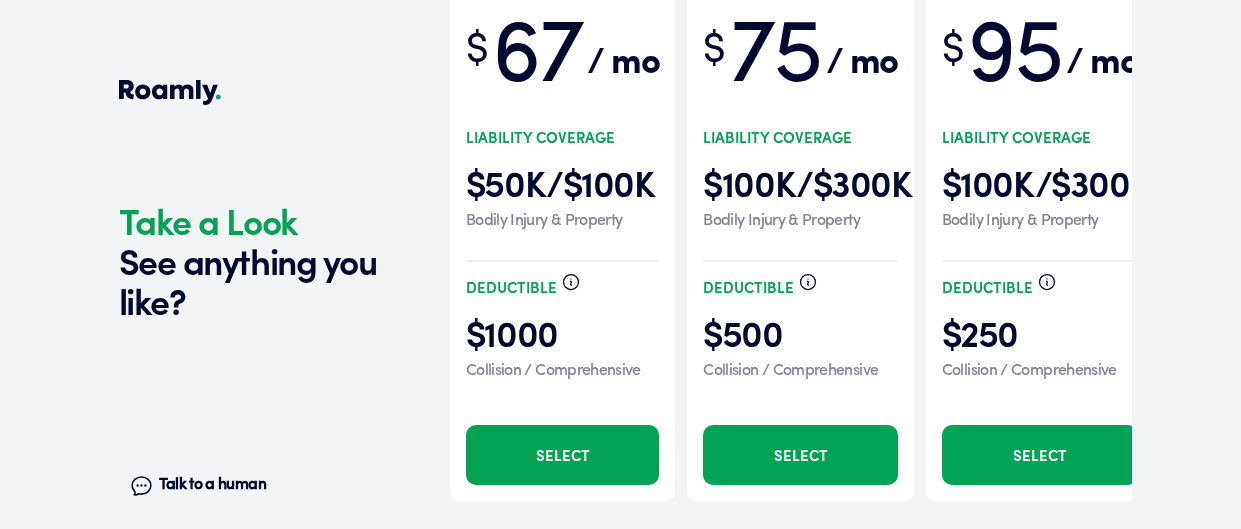 scroll, scrollTop: 6929, scrollLeft: 0, axis: vertical 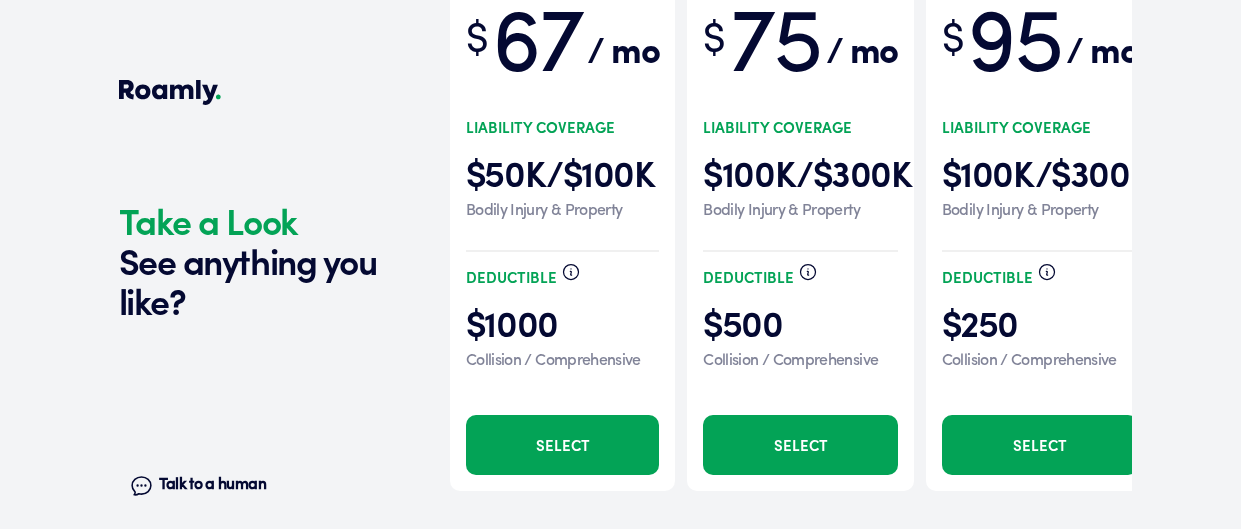 click on "Select" at bounding box center [800, 445] 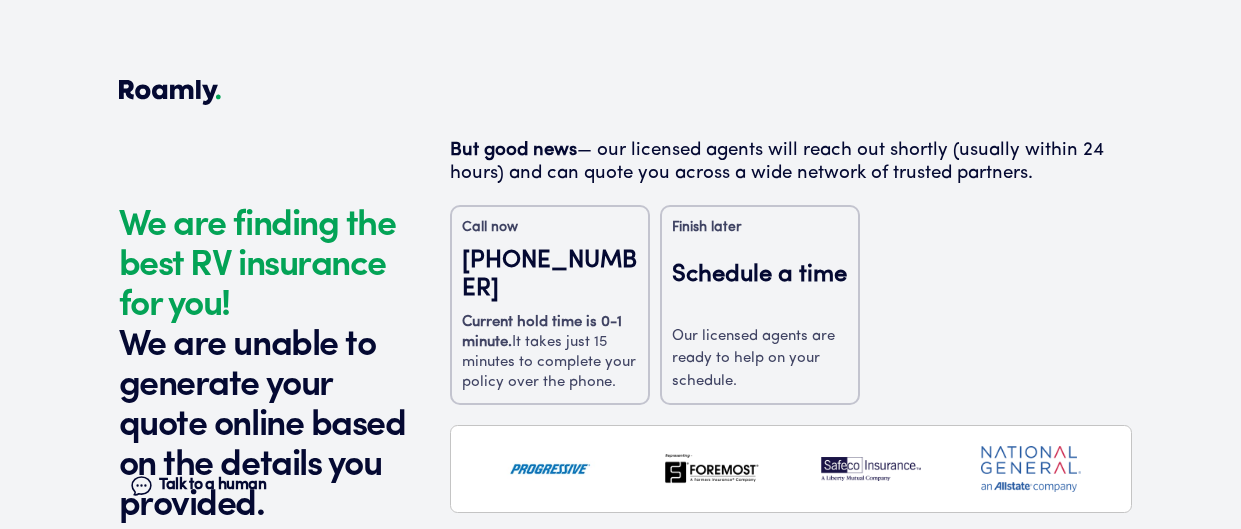 scroll, scrollTop: 24, scrollLeft: 0, axis: vertical 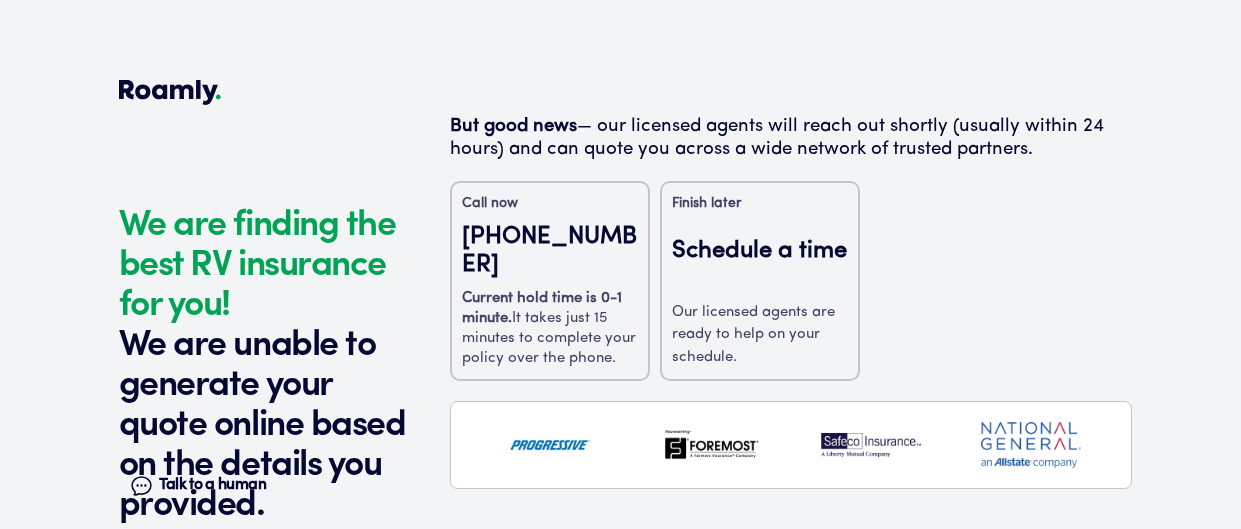 click on "Finish later Schedule a time Our licensed agents are ready to help on your schedule." at bounding box center (760, 281) 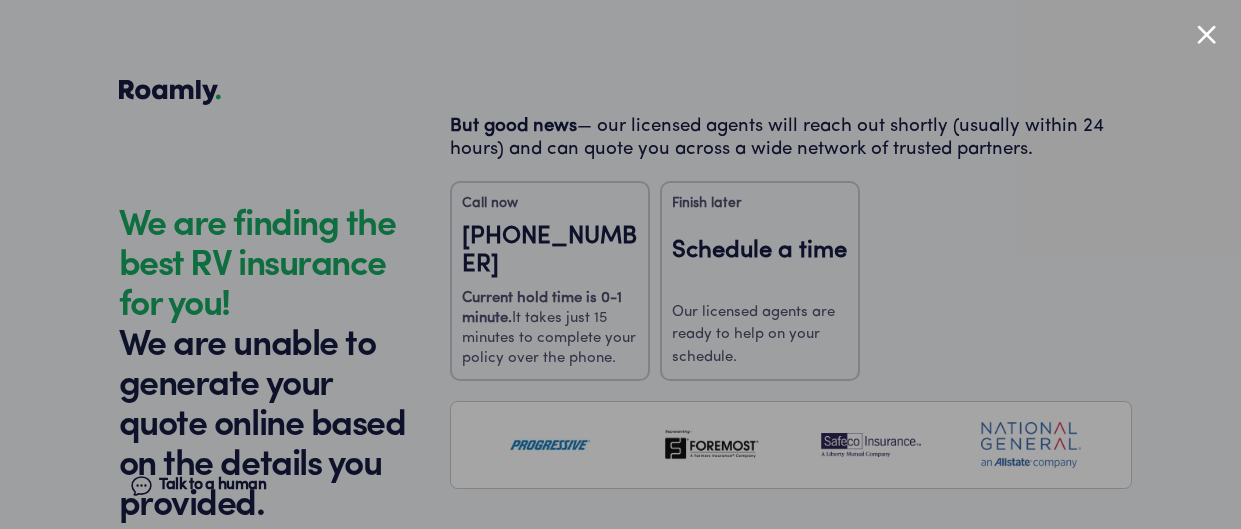 click at bounding box center (620, 264) 